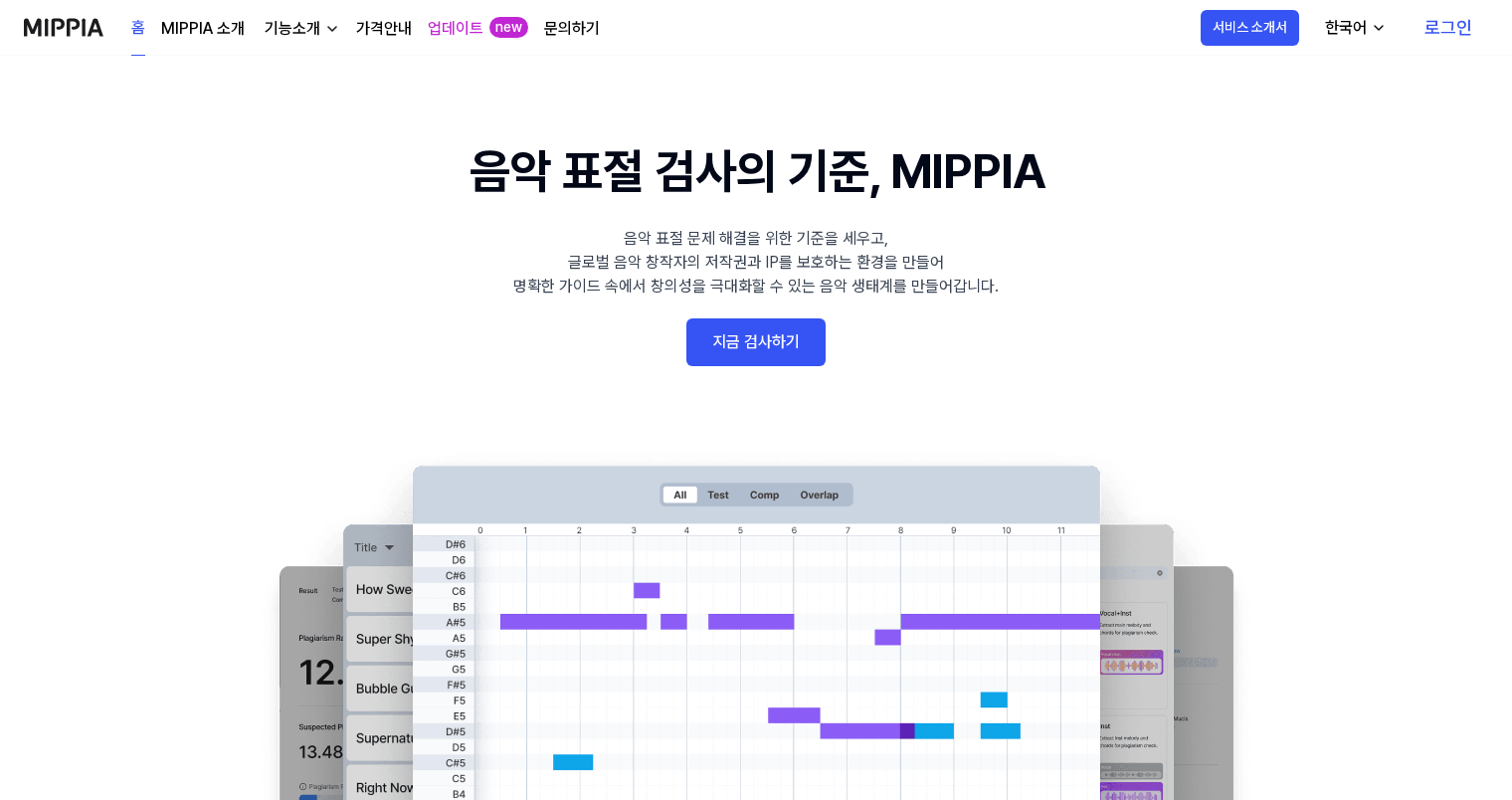 scroll, scrollTop: 0, scrollLeft: 0, axis: both 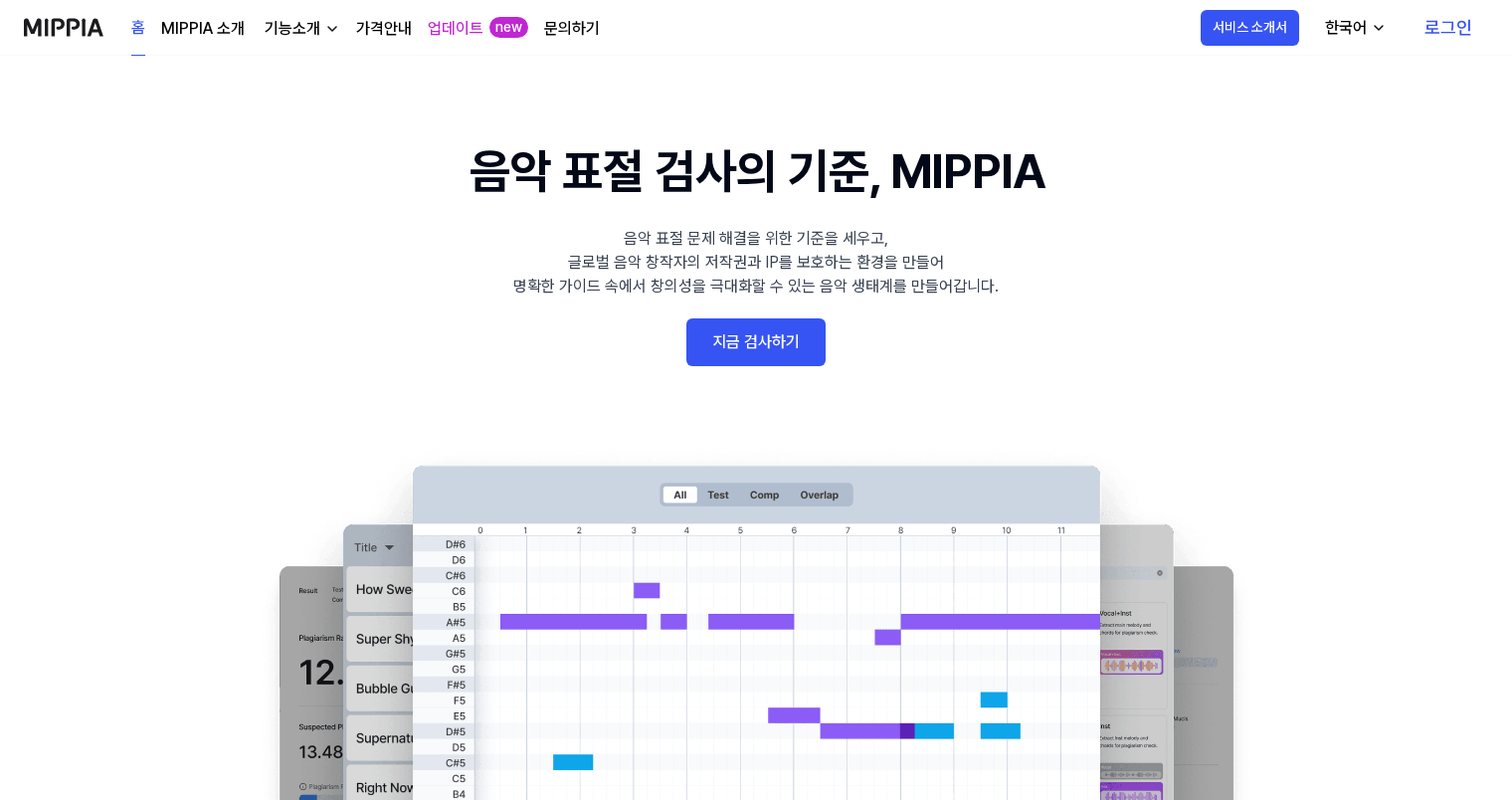 click on "가격안내" at bounding box center [384, 29] 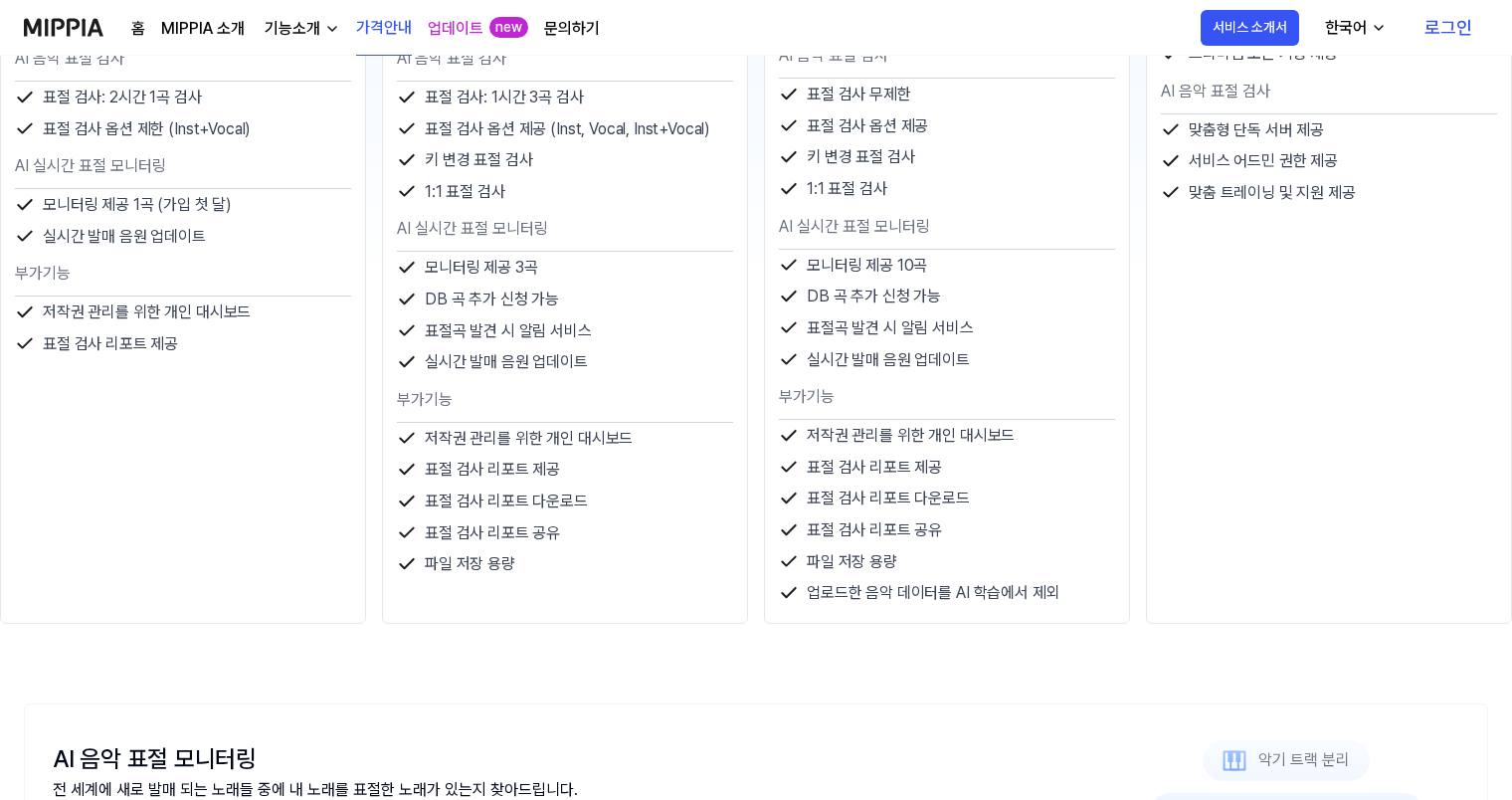 scroll, scrollTop: 299, scrollLeft: 0, axis: vertical 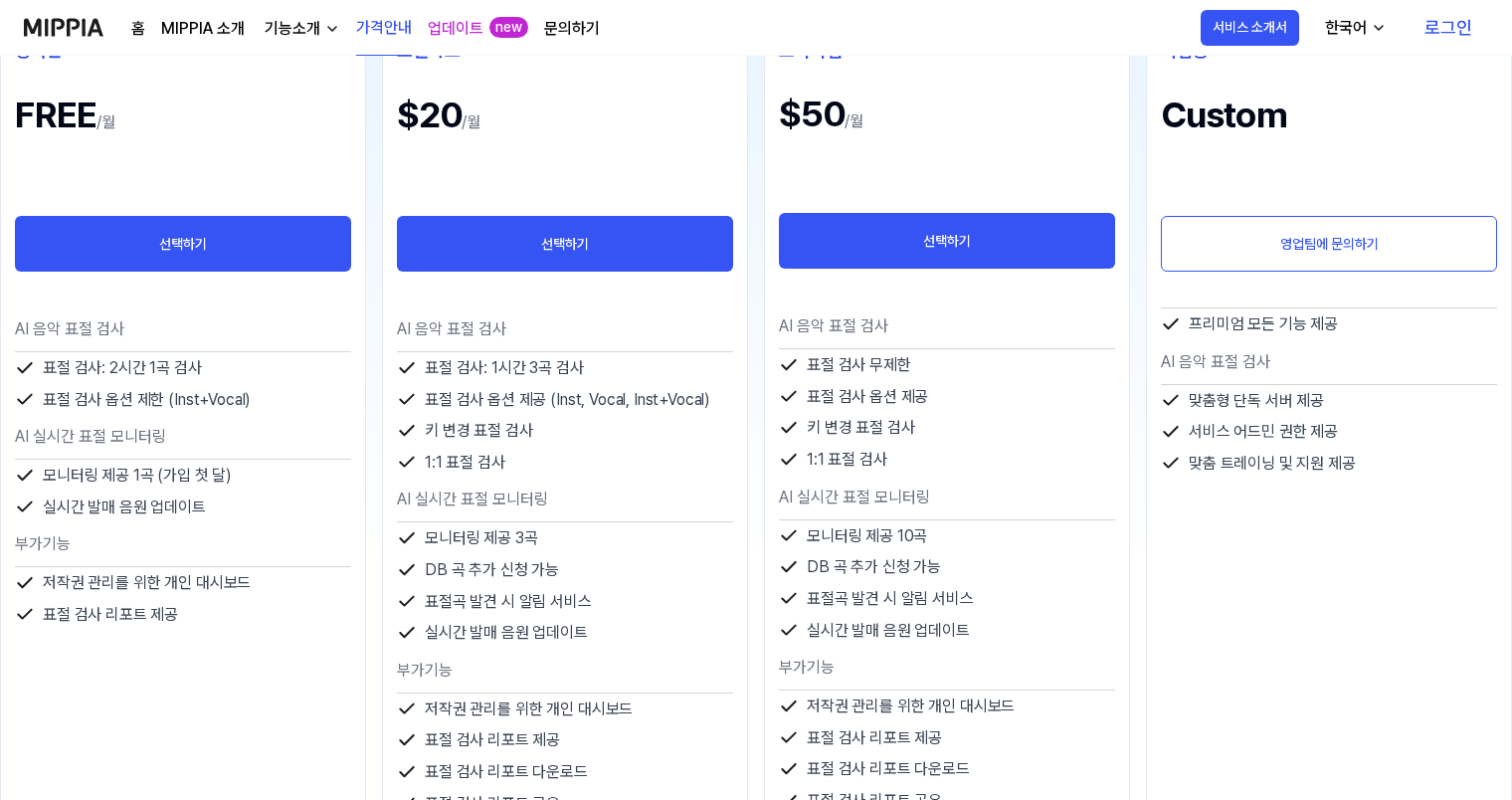 click on "기능소개" at bounding box center [292, 29] 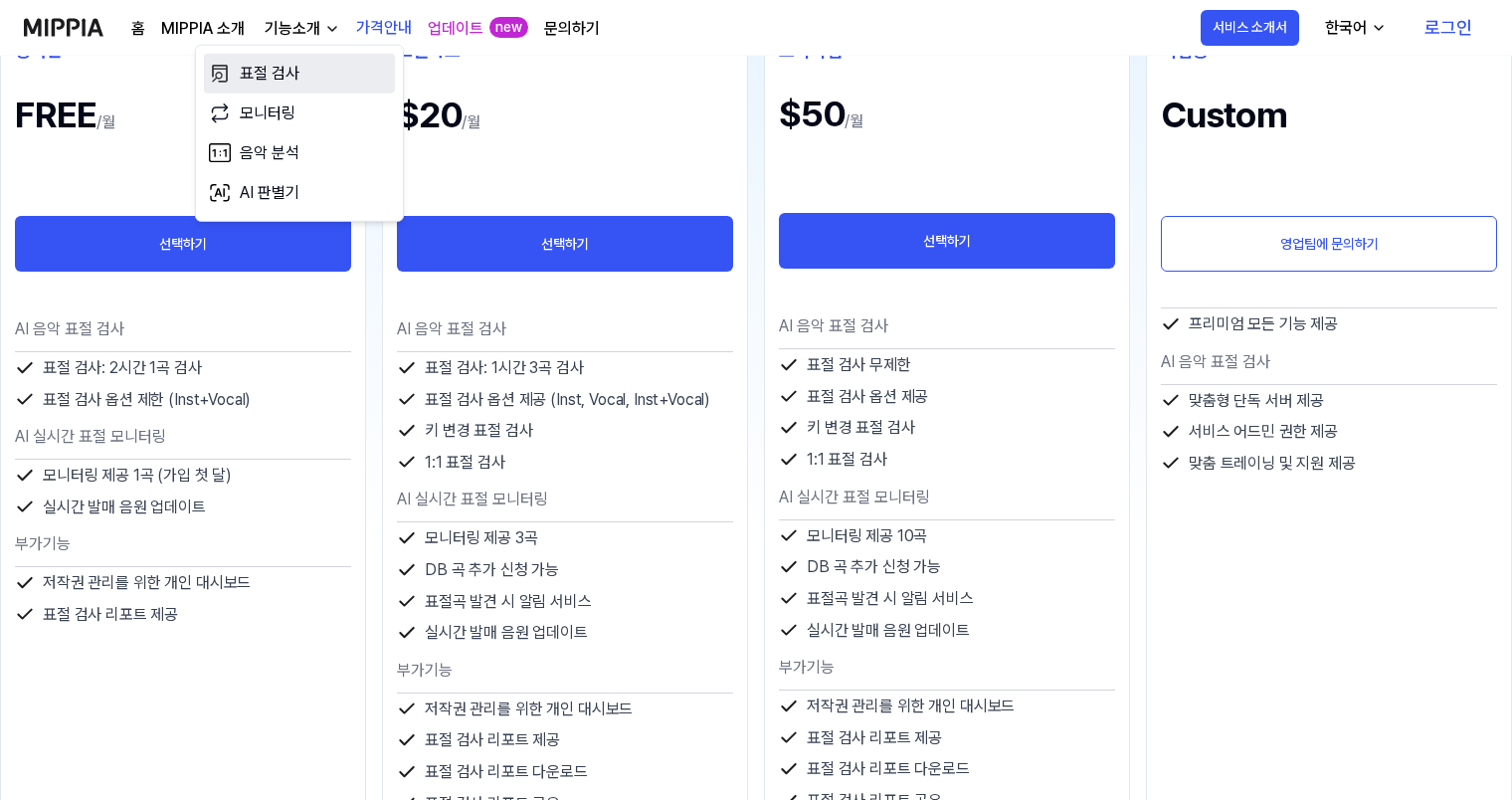 click on "표절 검사" at bounding box center (299, 74) 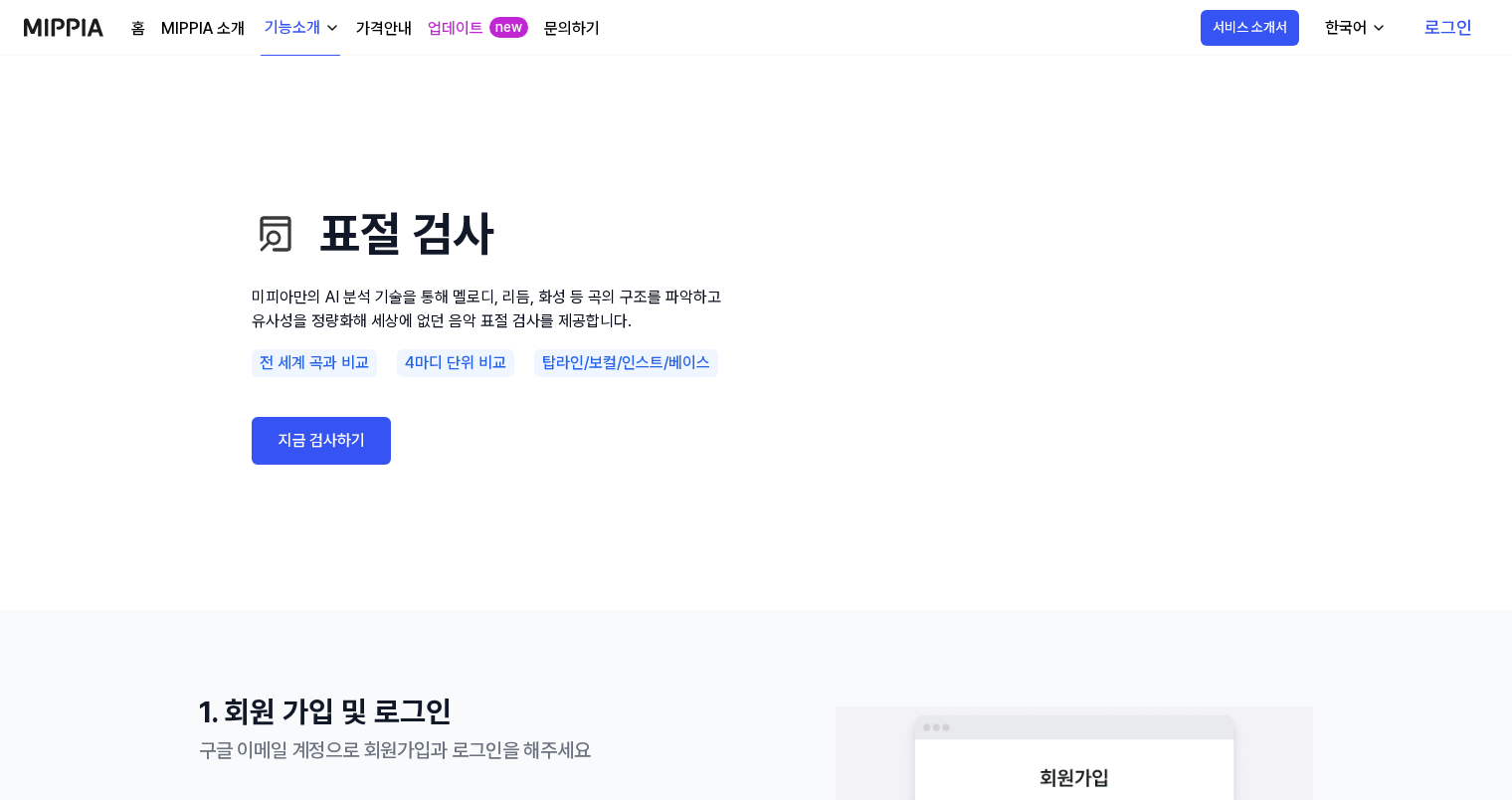 scroll, scrollTop: 0, scrollLeft: 0, axis: both 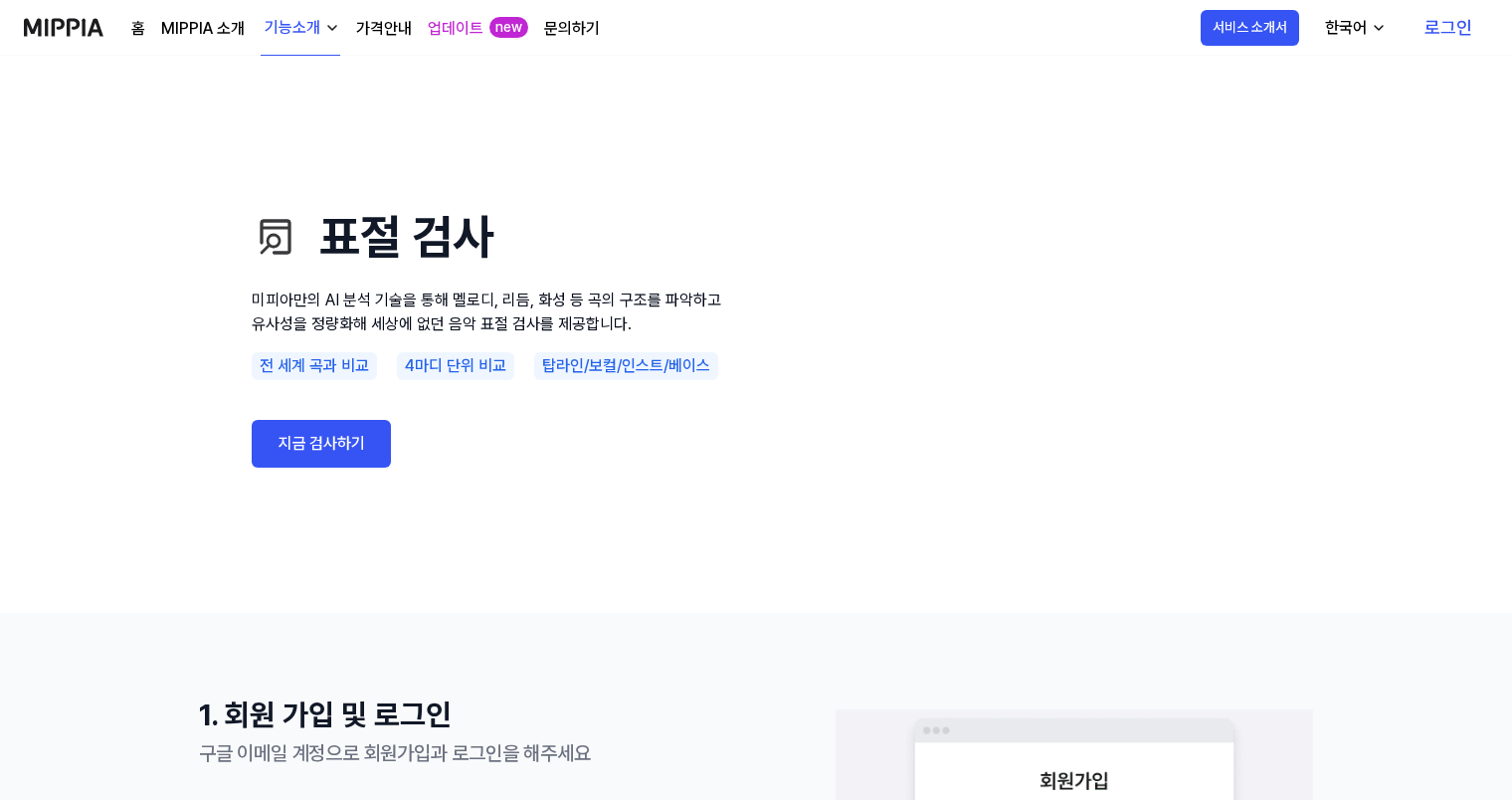 click on "가격안내" at bounding box center [384, 29] 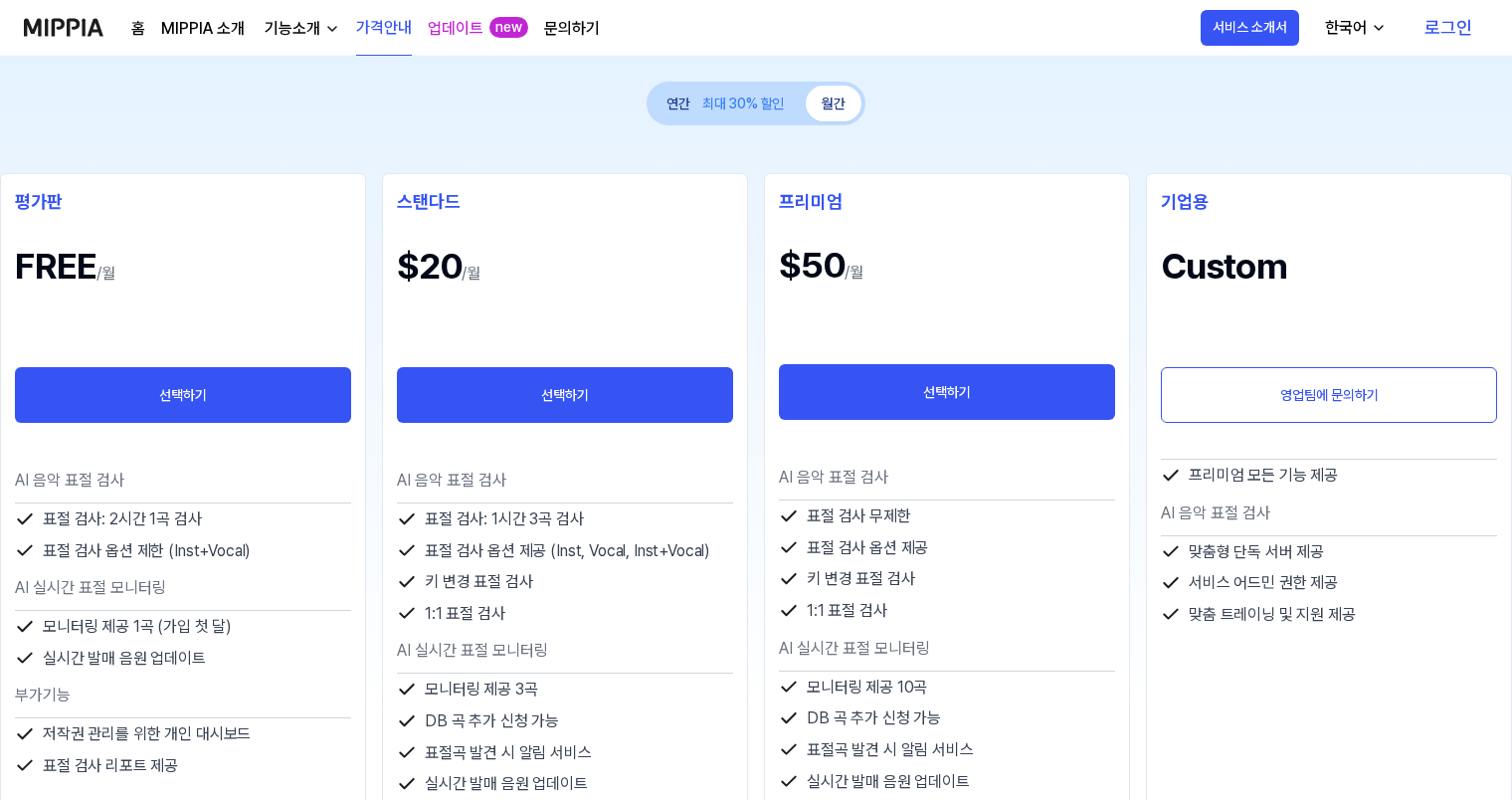 scroll, scrollTop: 199, scrollLeft: 0, axis: vertical 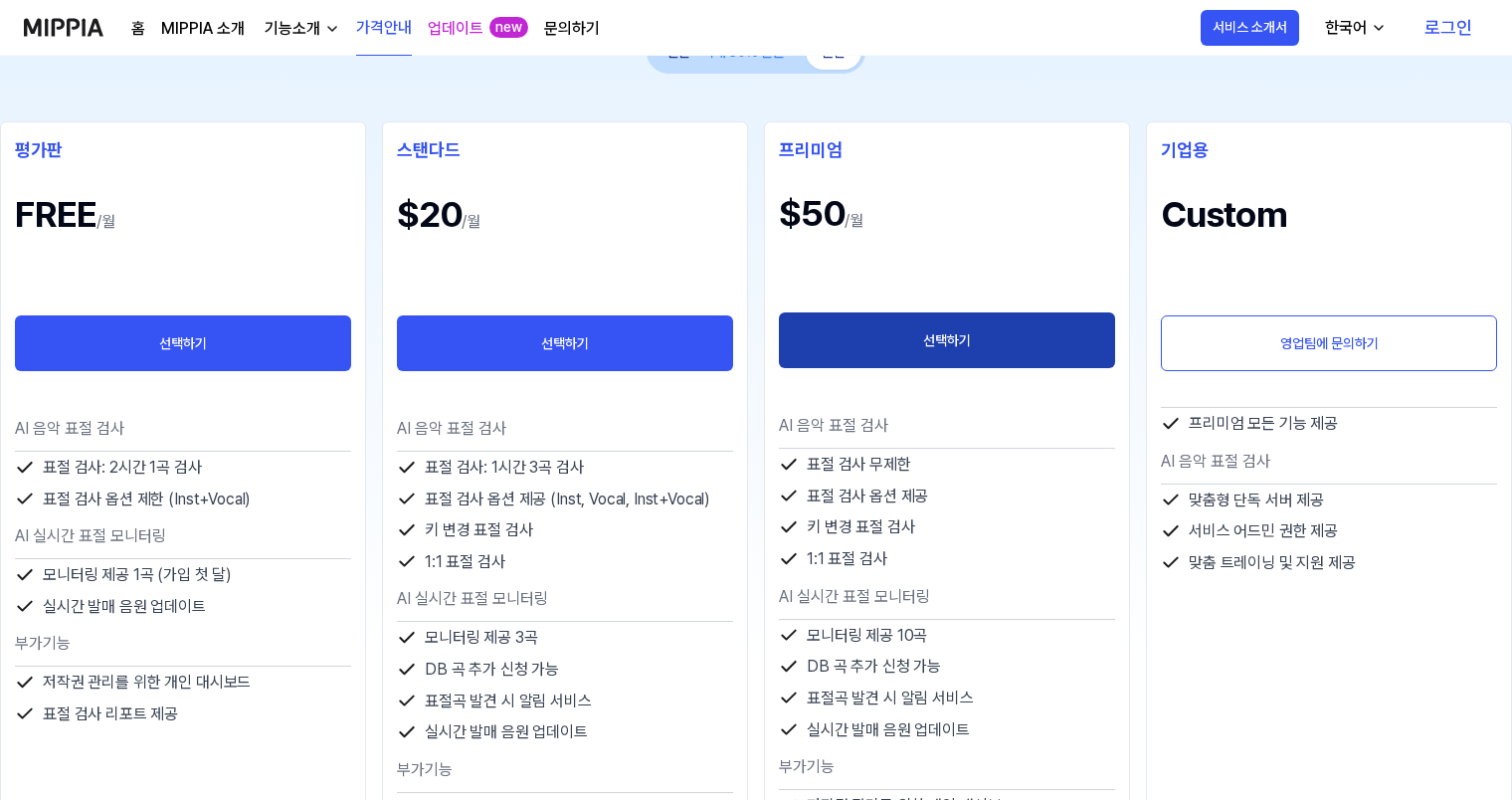 click on "선택하기" at bounding box center [947, 340] 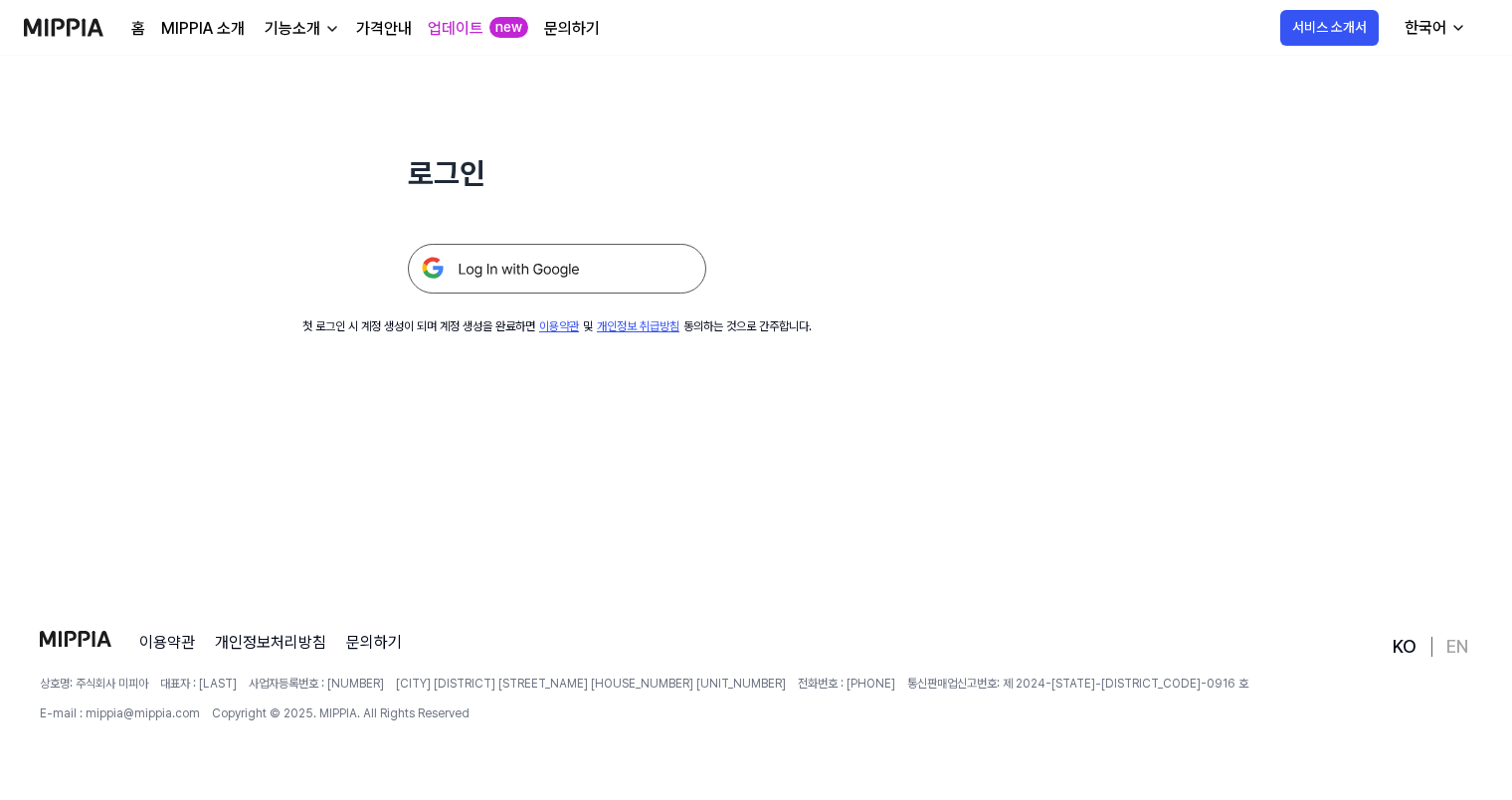 scroll, scrollTop: 0, scrollLeft: 0, axis: both 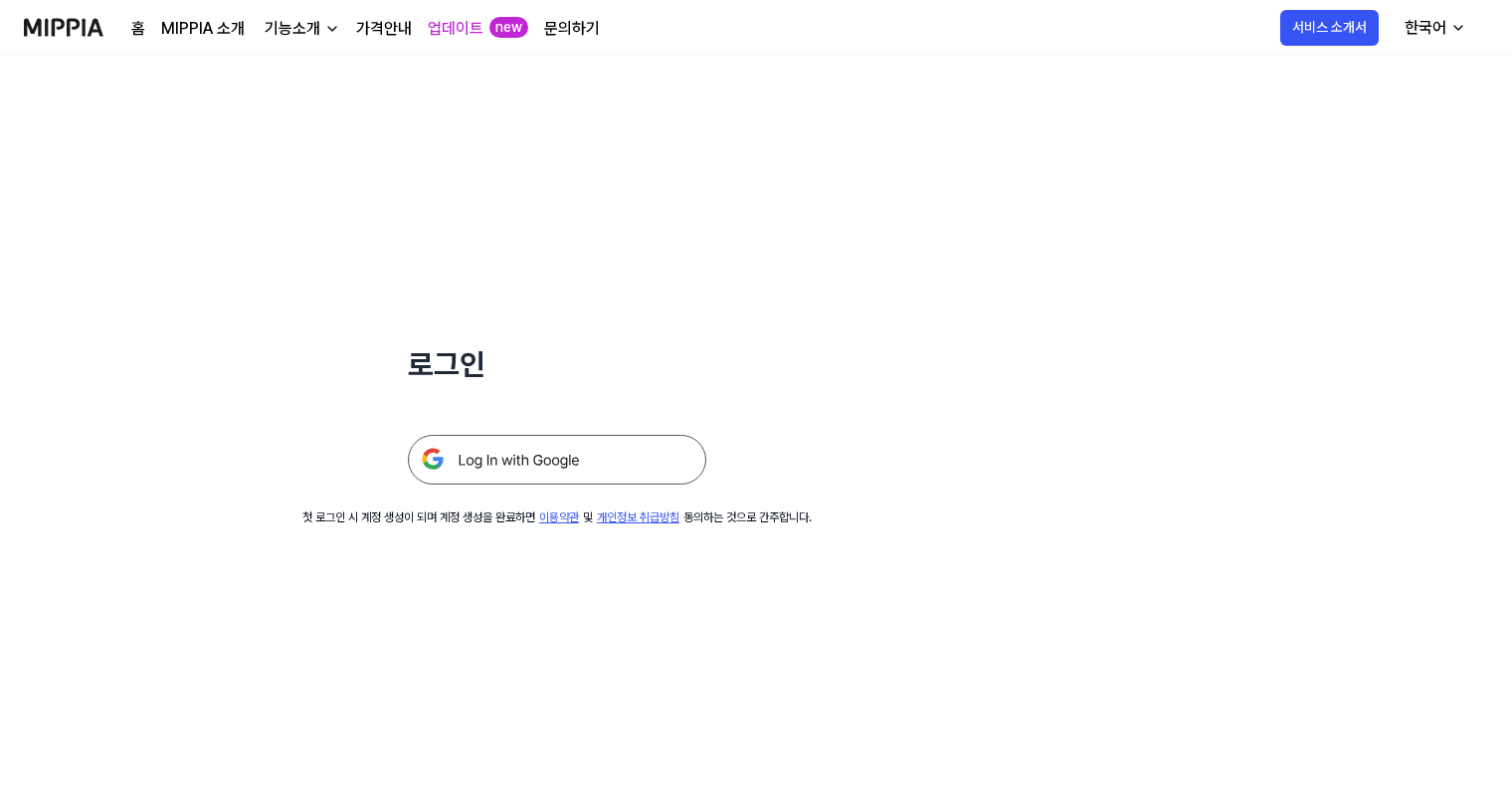 click at bounding box center (557, 460) 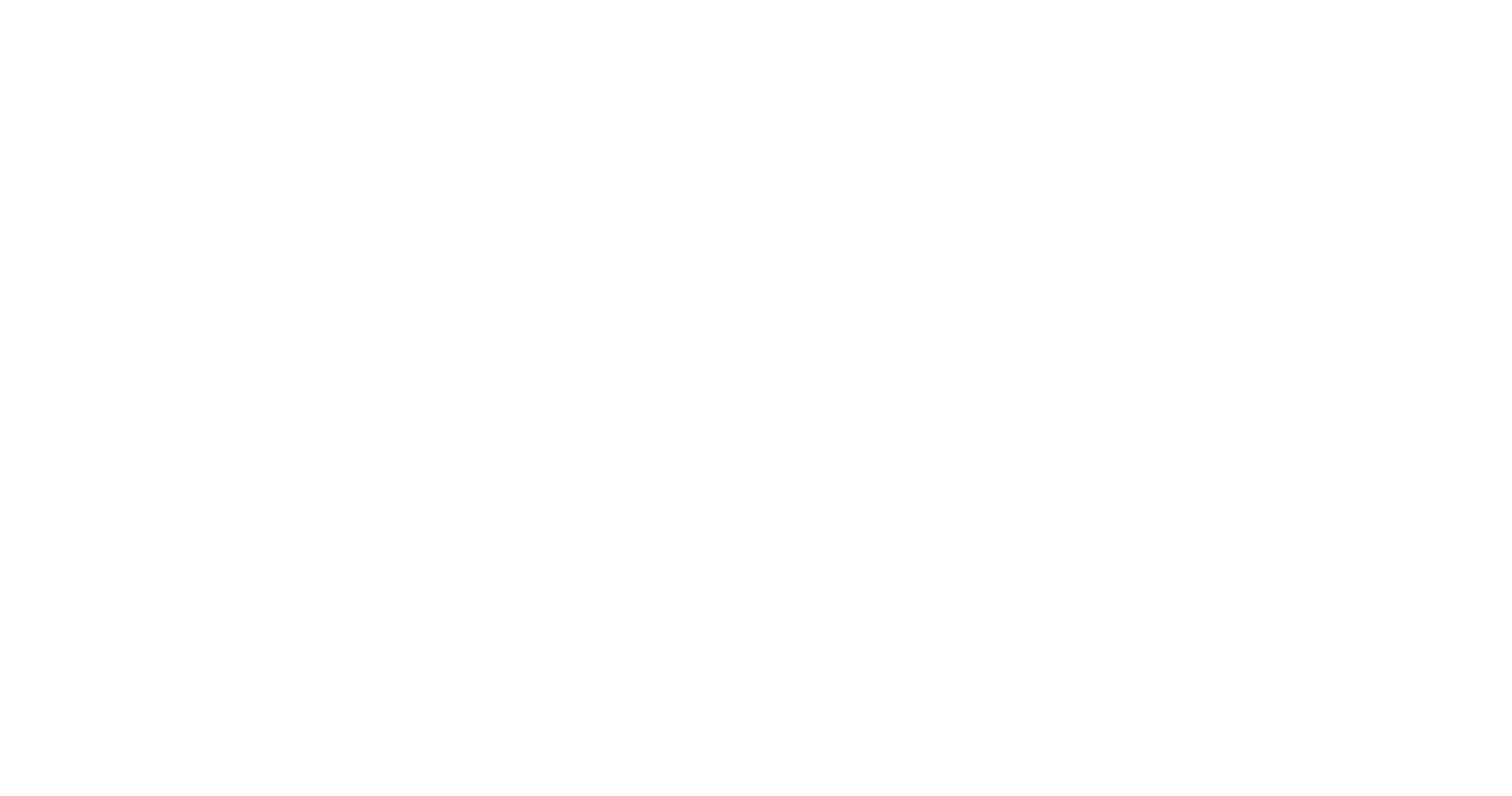 scroll, scrollTop: 0, scrollLeft: 0, axis: both 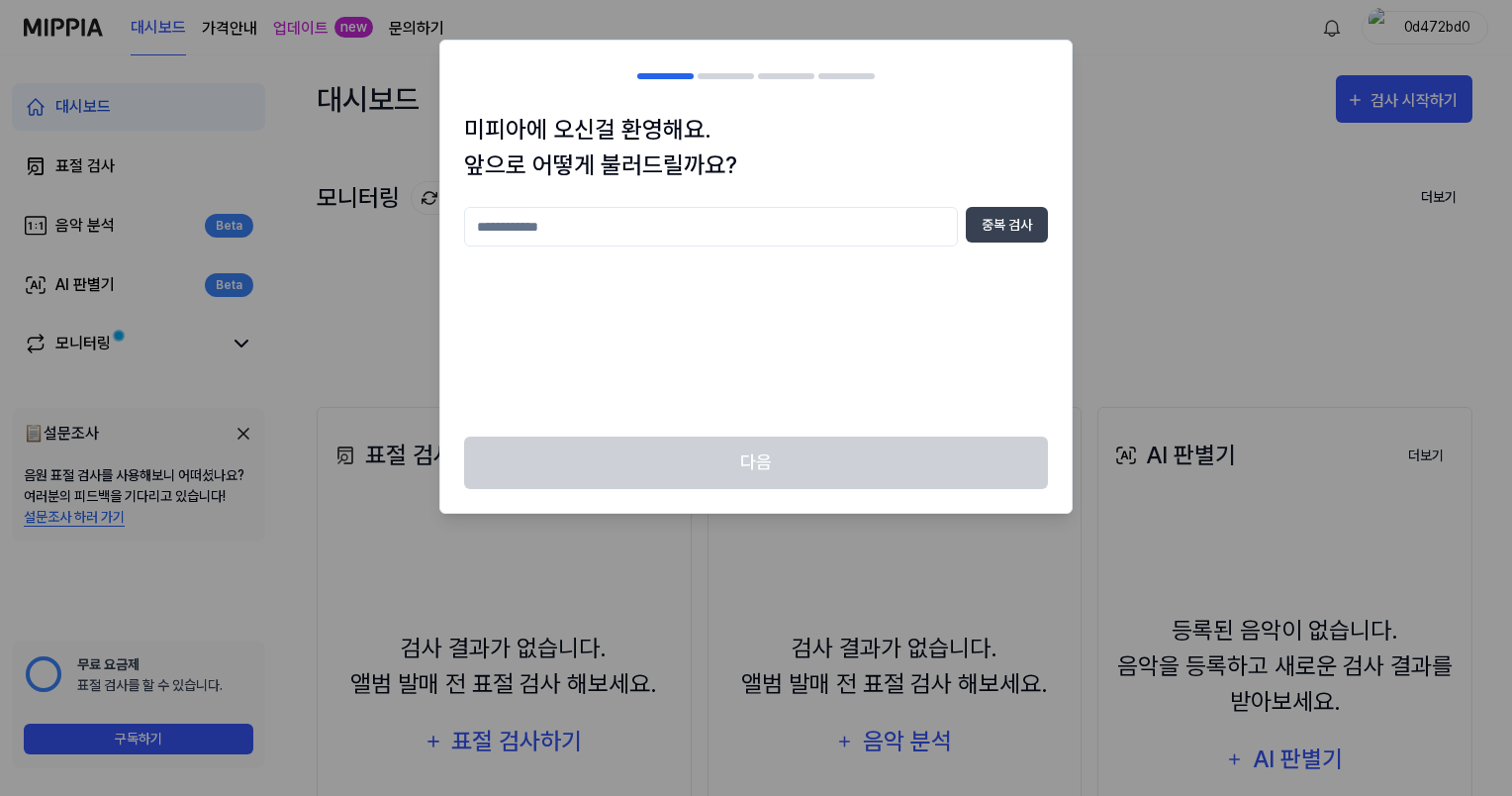 click at bounding box center (710, 227) 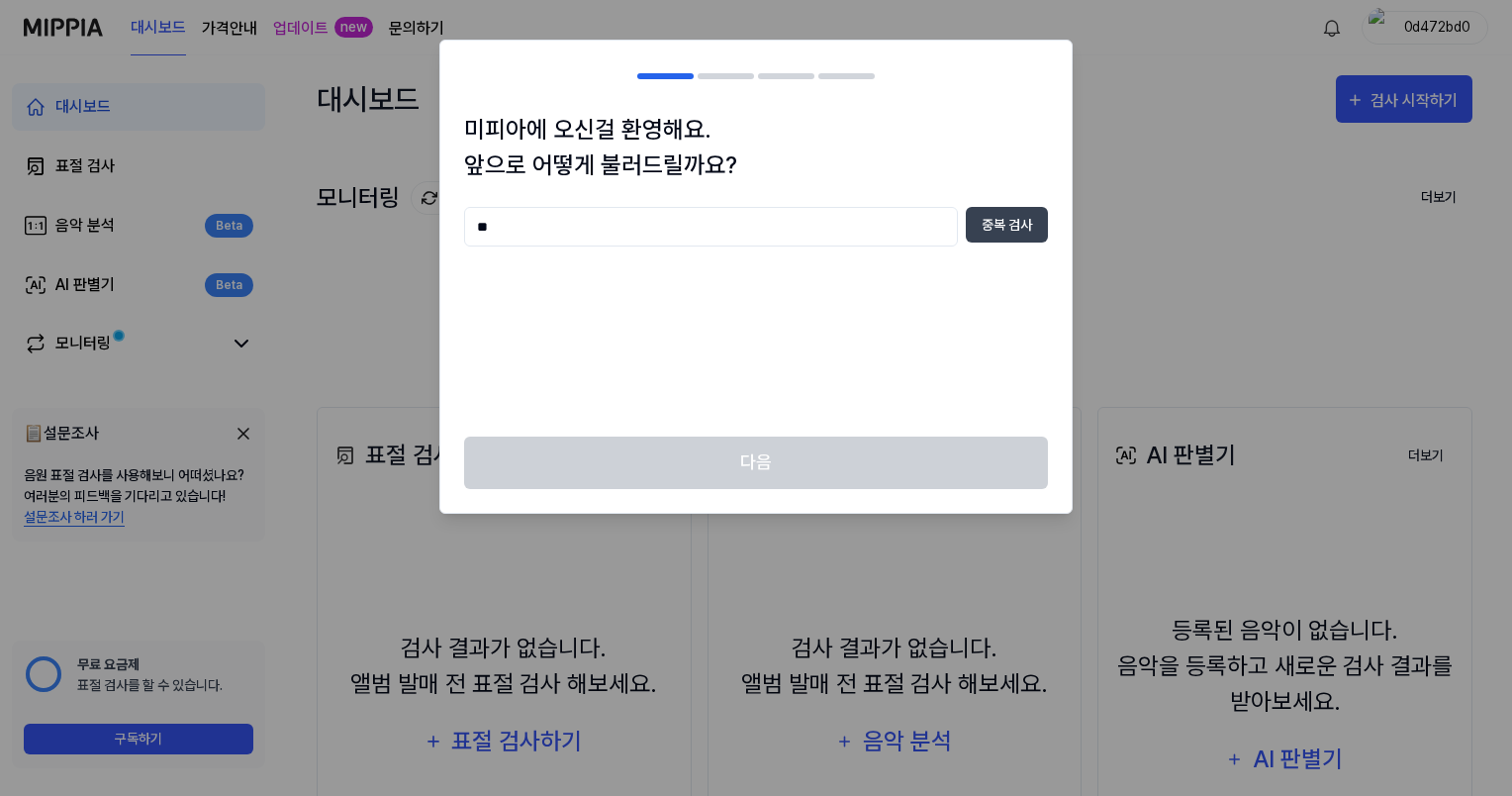 type on "*" 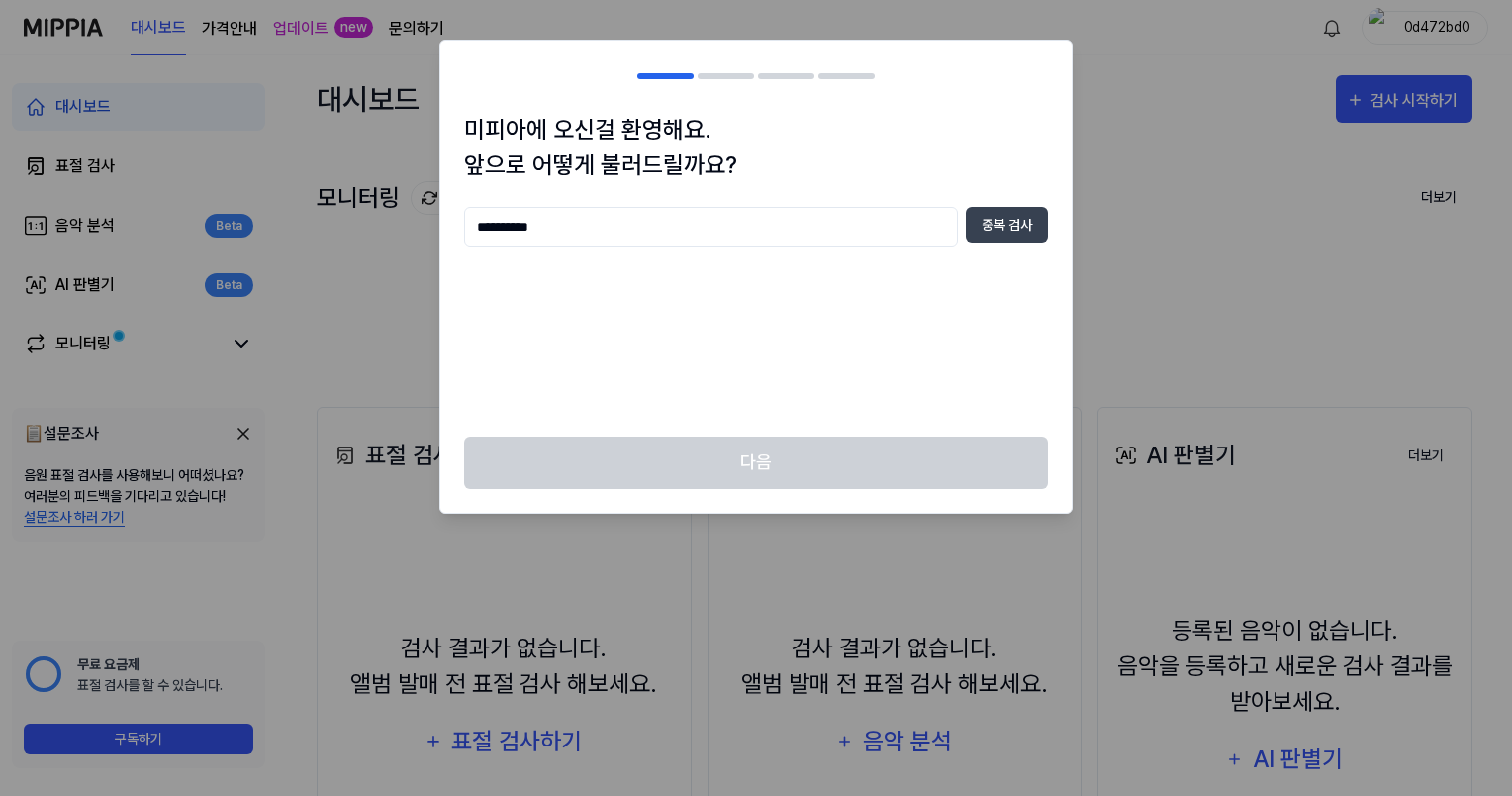 type on "**********" 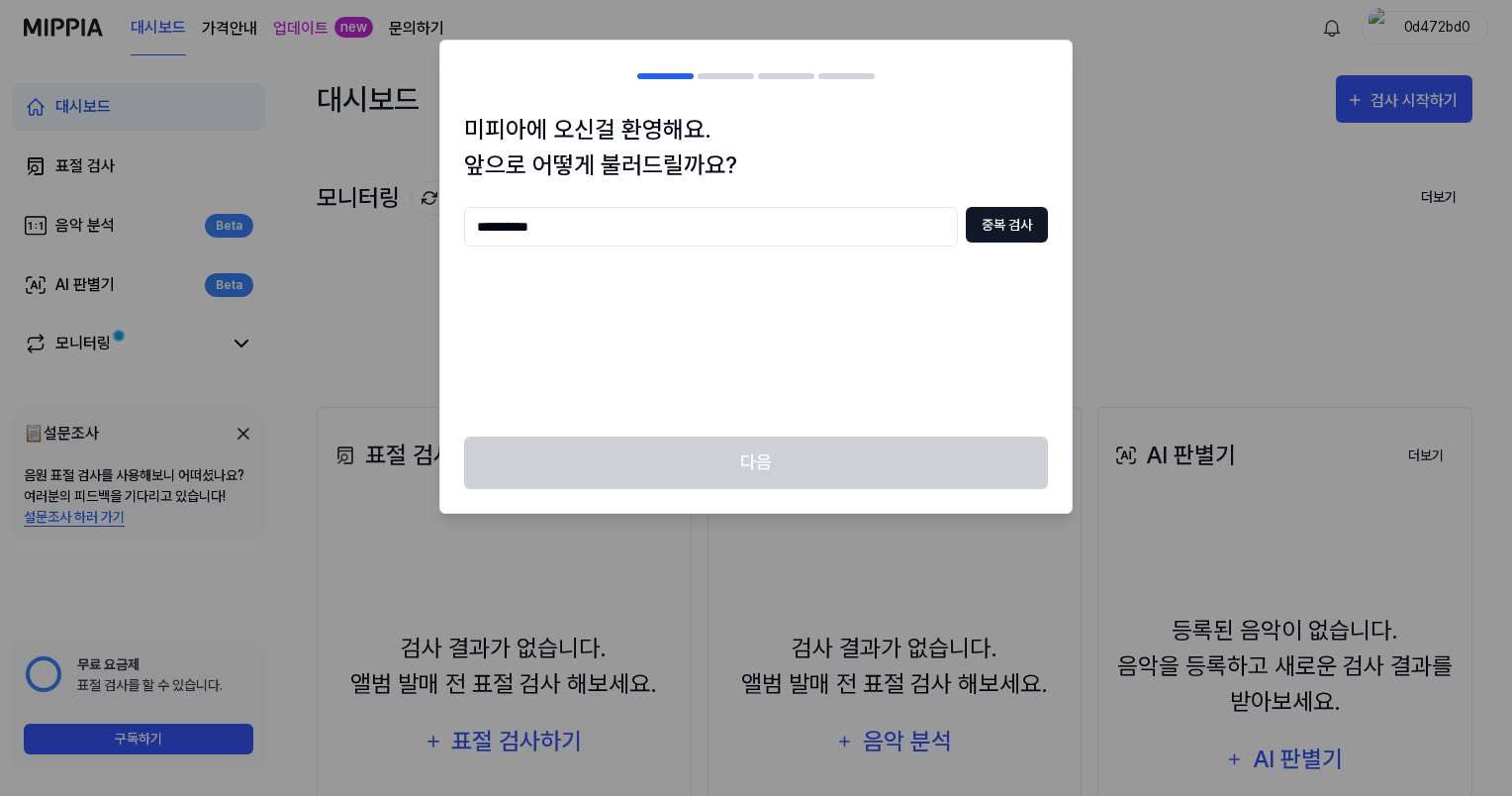 click on "중복 검사" at bounding box center [1006, 225] 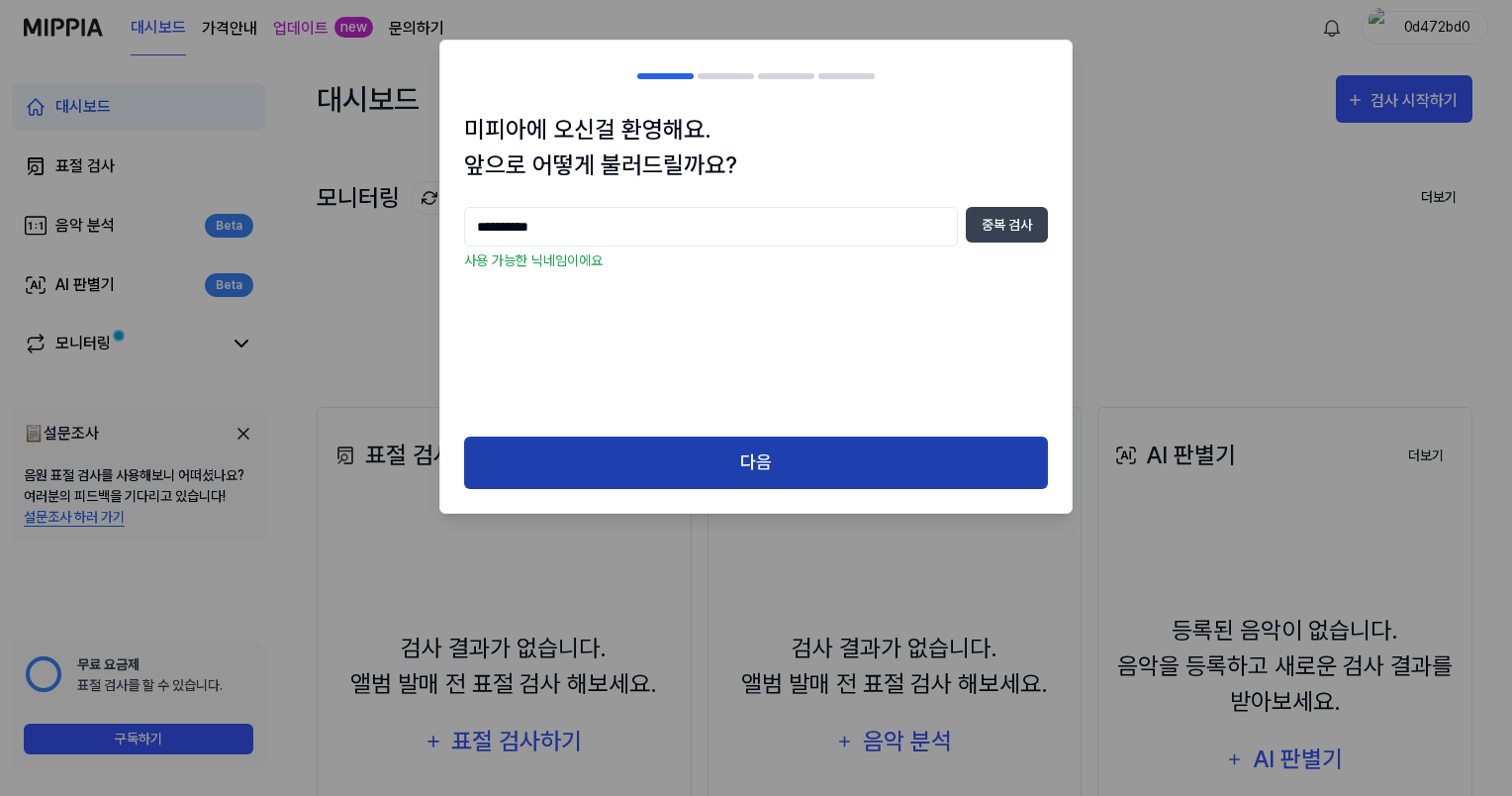 click on "다음" at bounding box center (756, 462) 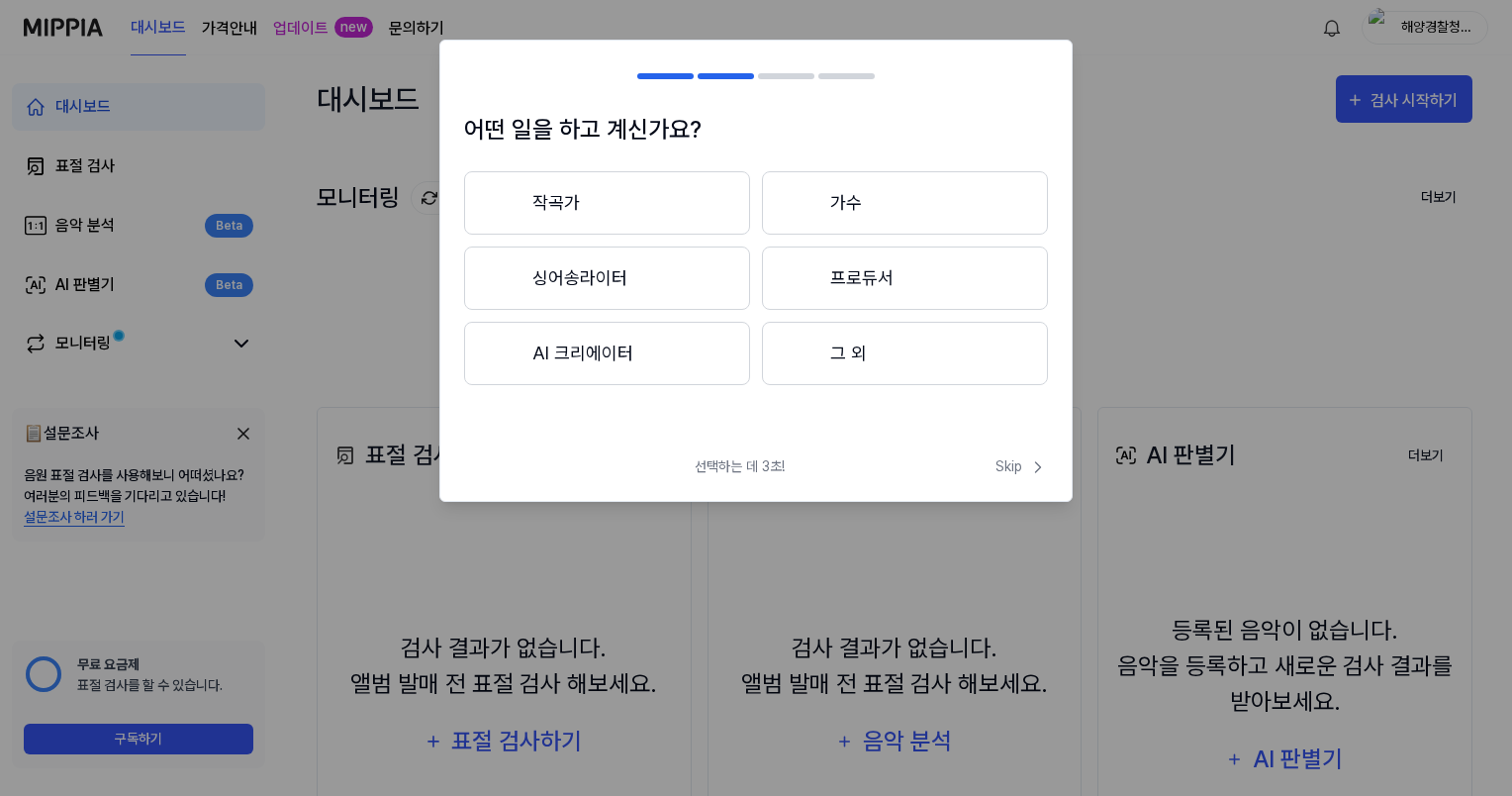 click on "그 외" at bounding box center [904, 353] 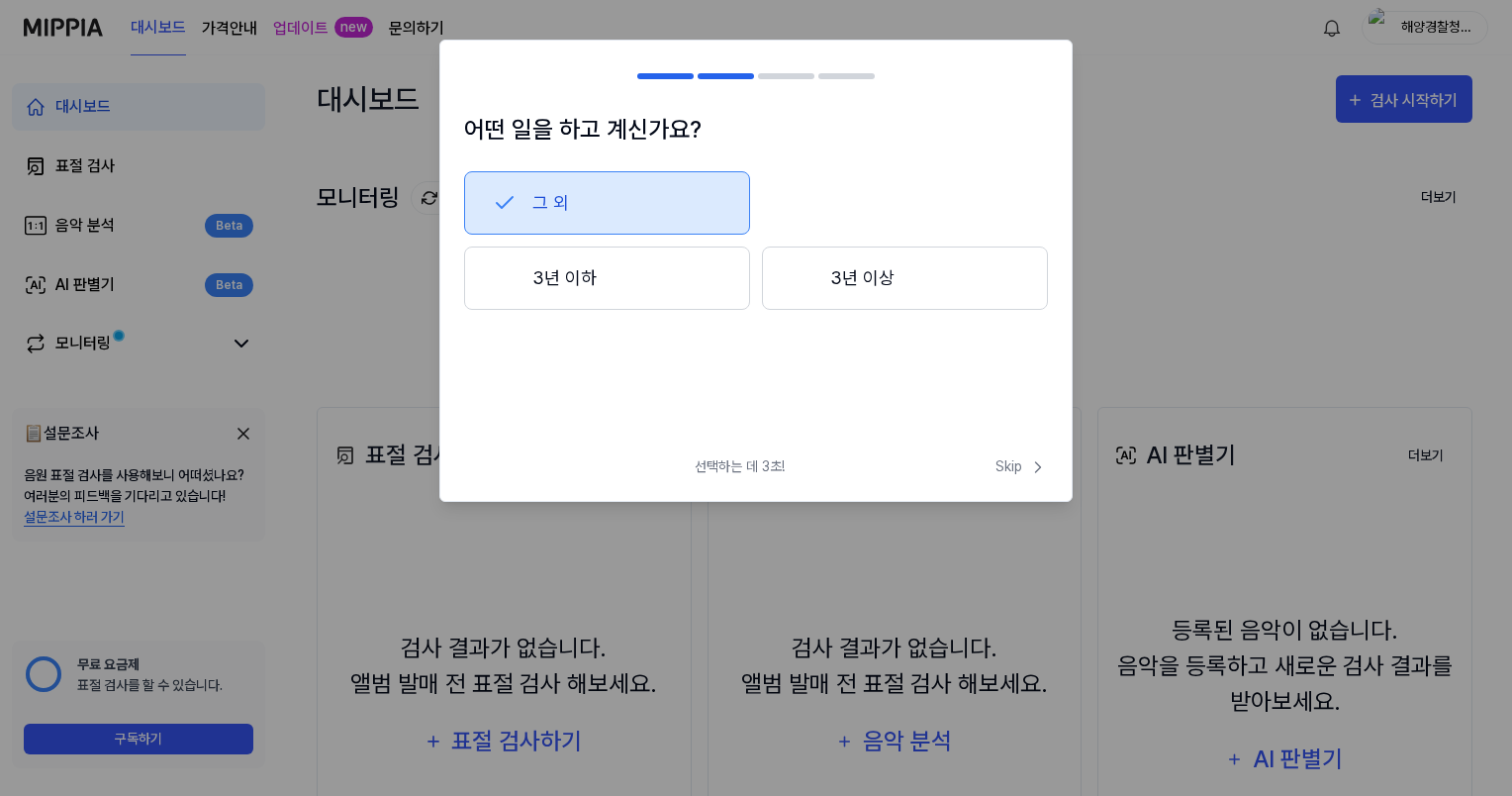 click on "그 외" at bounding box center (607, 203) 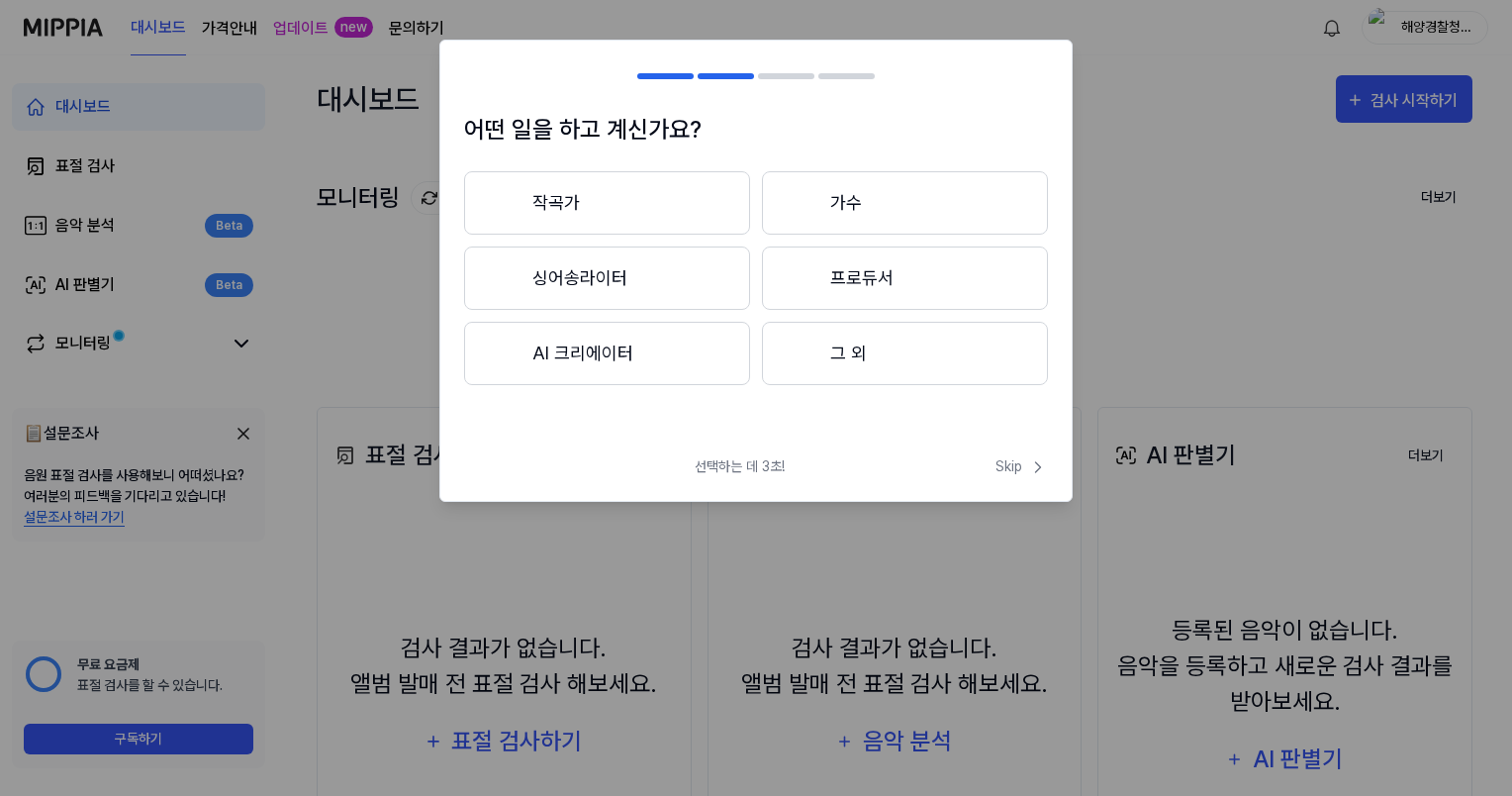 click on "그 외" at bounding box center [904, 353] 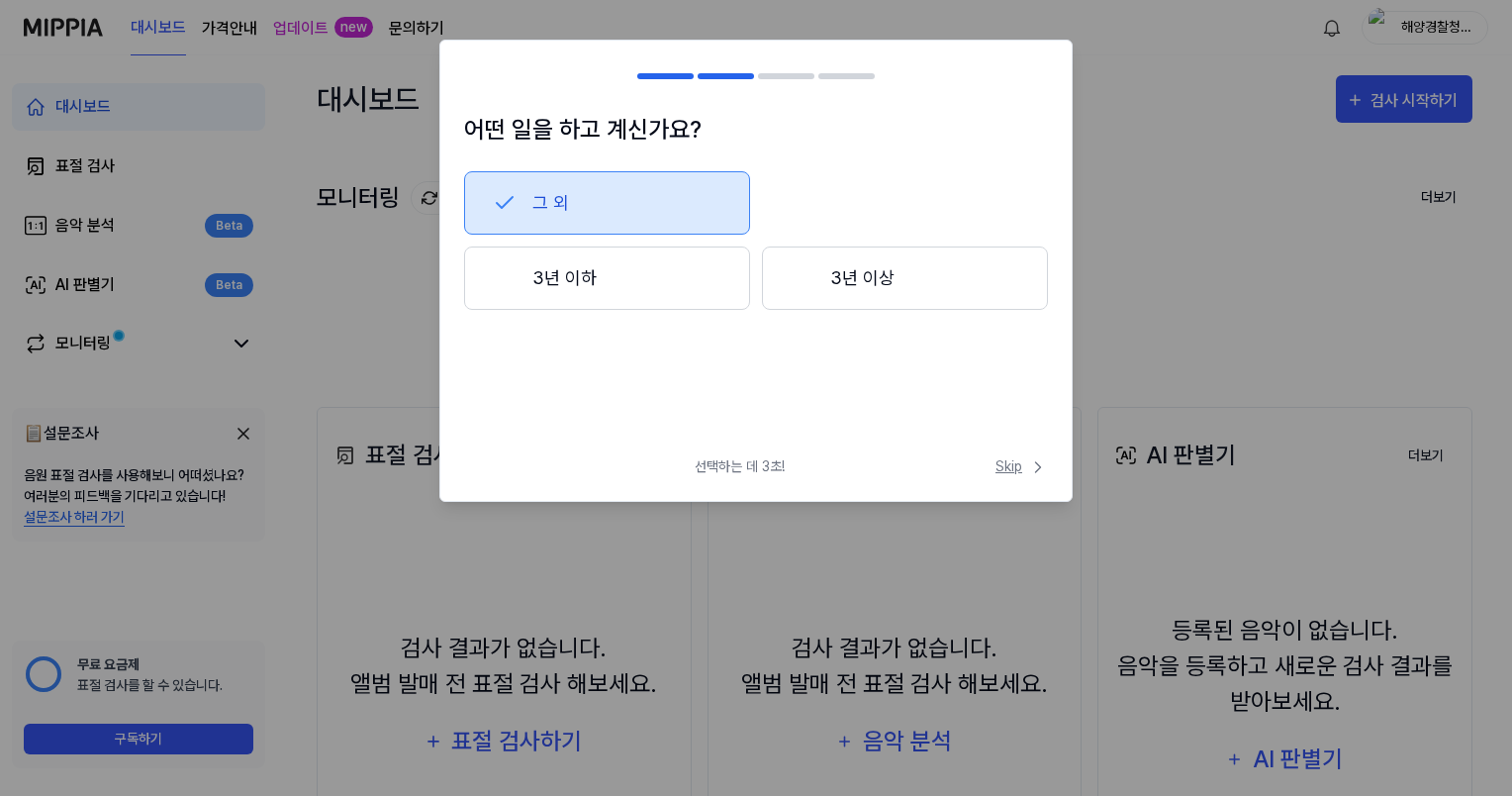 click on "Skip" at bounding box center [1021, 466] 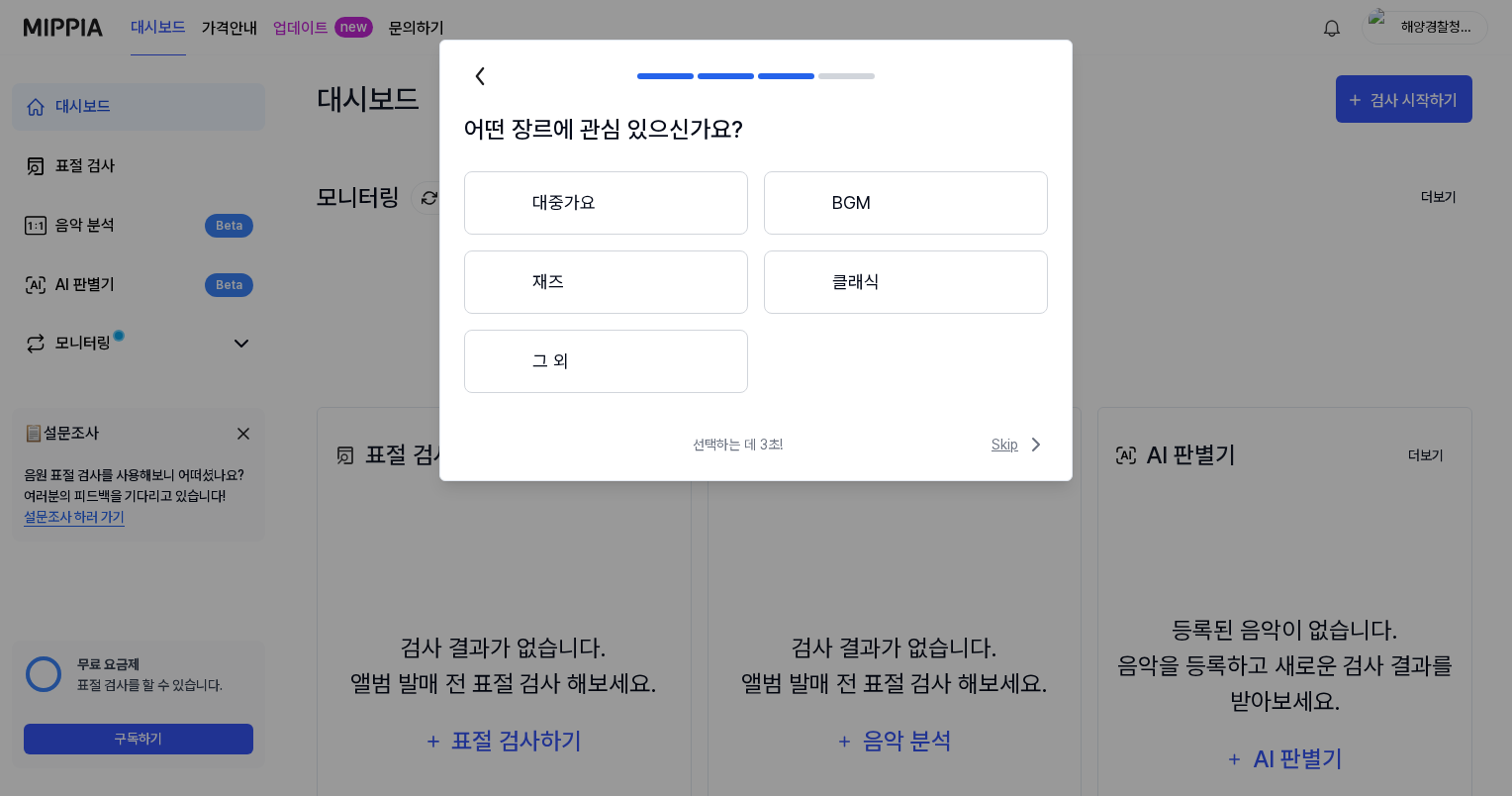 click on "Skip" at bounding box center (1019, 445) 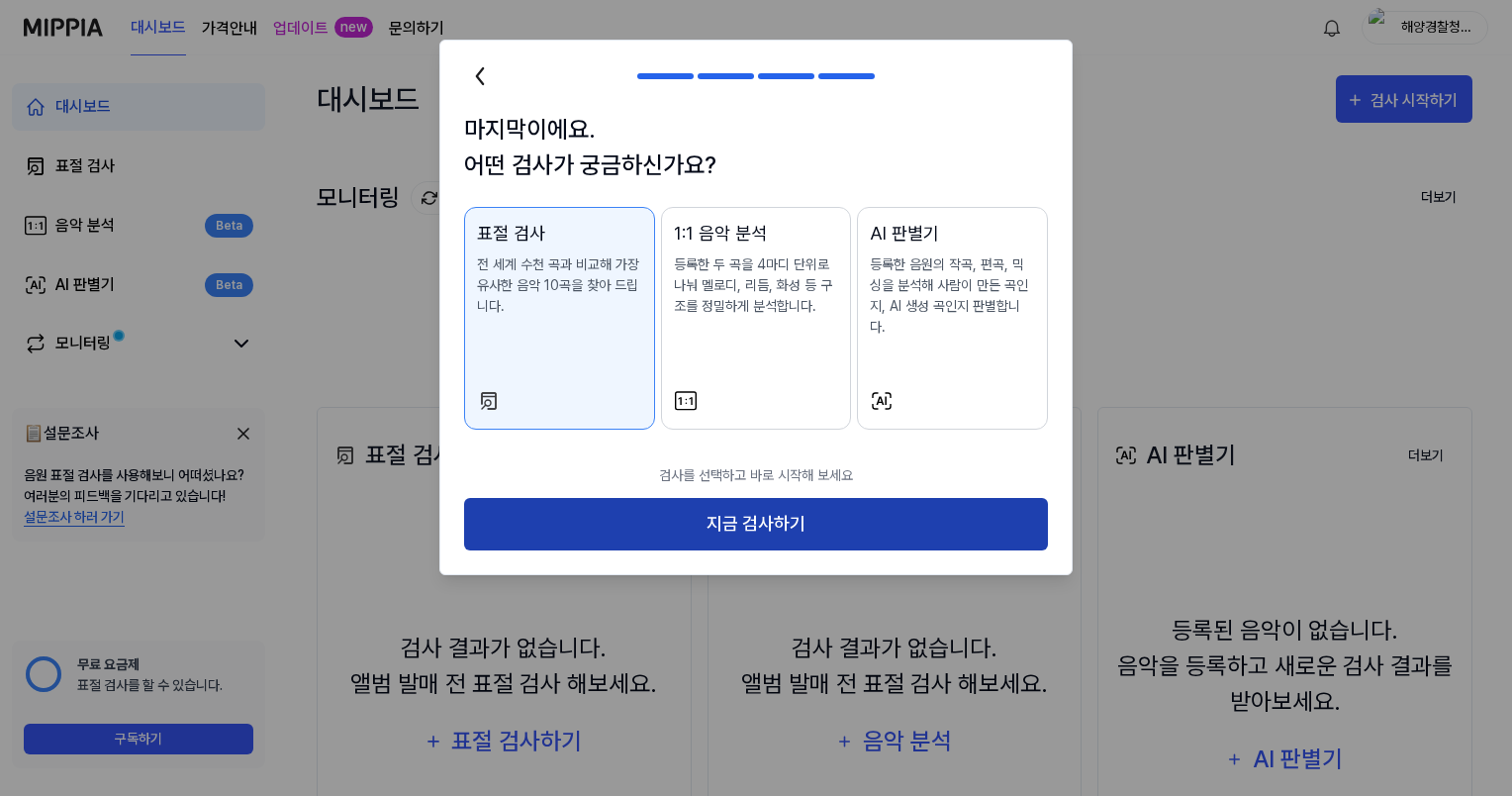 click on "지금 검사하기" at bounding box center (756, 524) 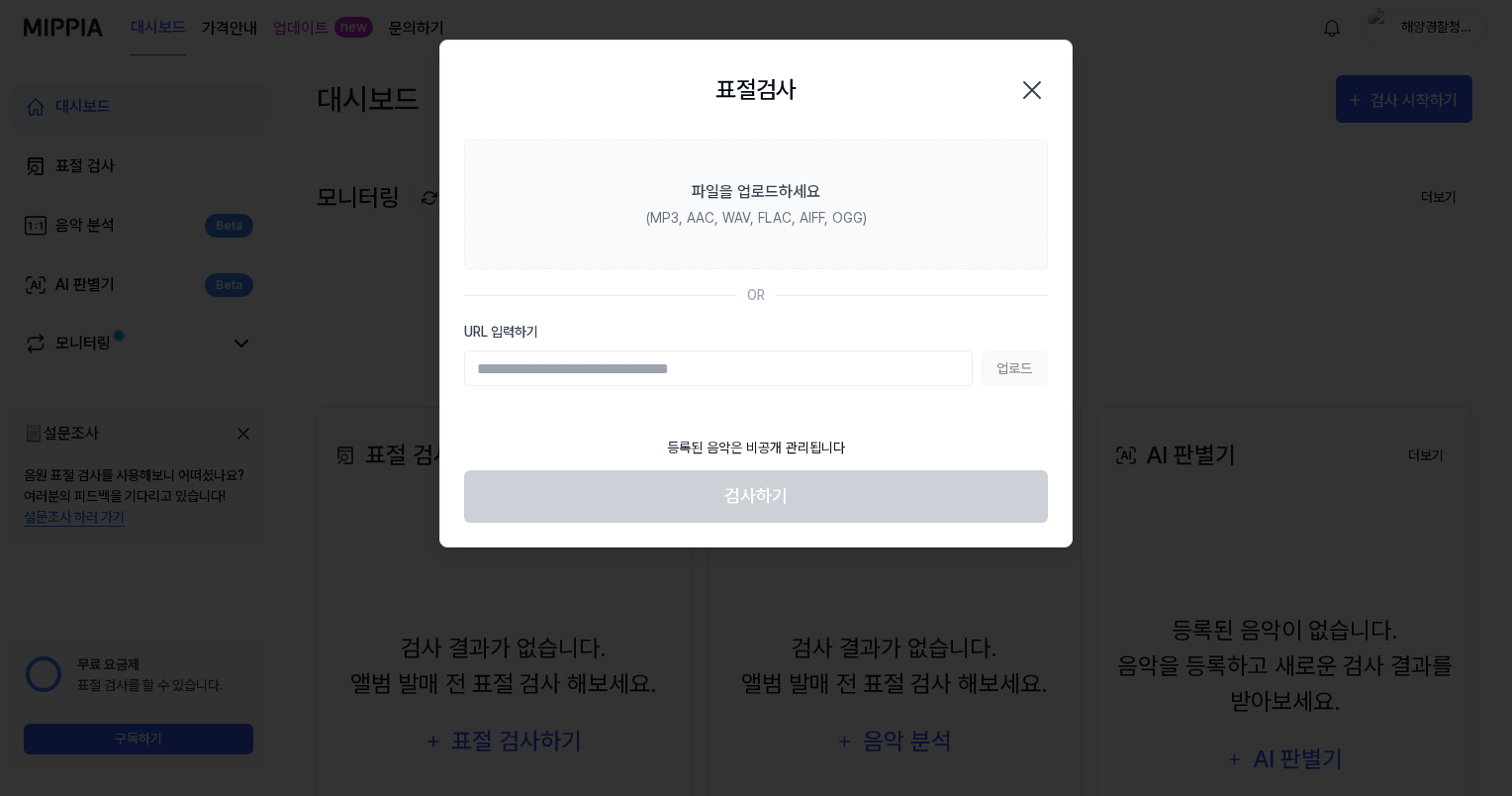click 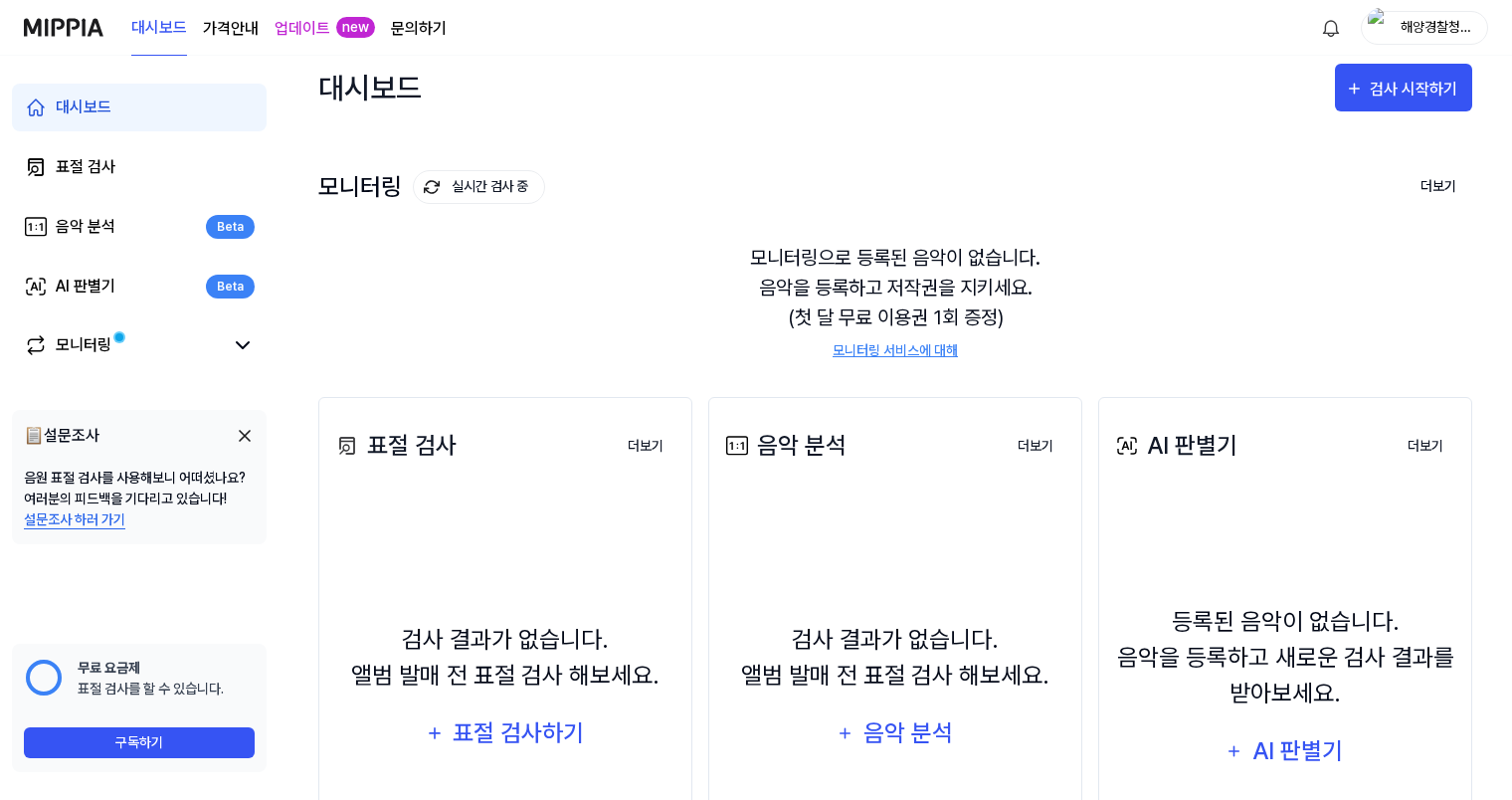 scroll, scrollTop: 0, scrollLeft: 0, axis: both 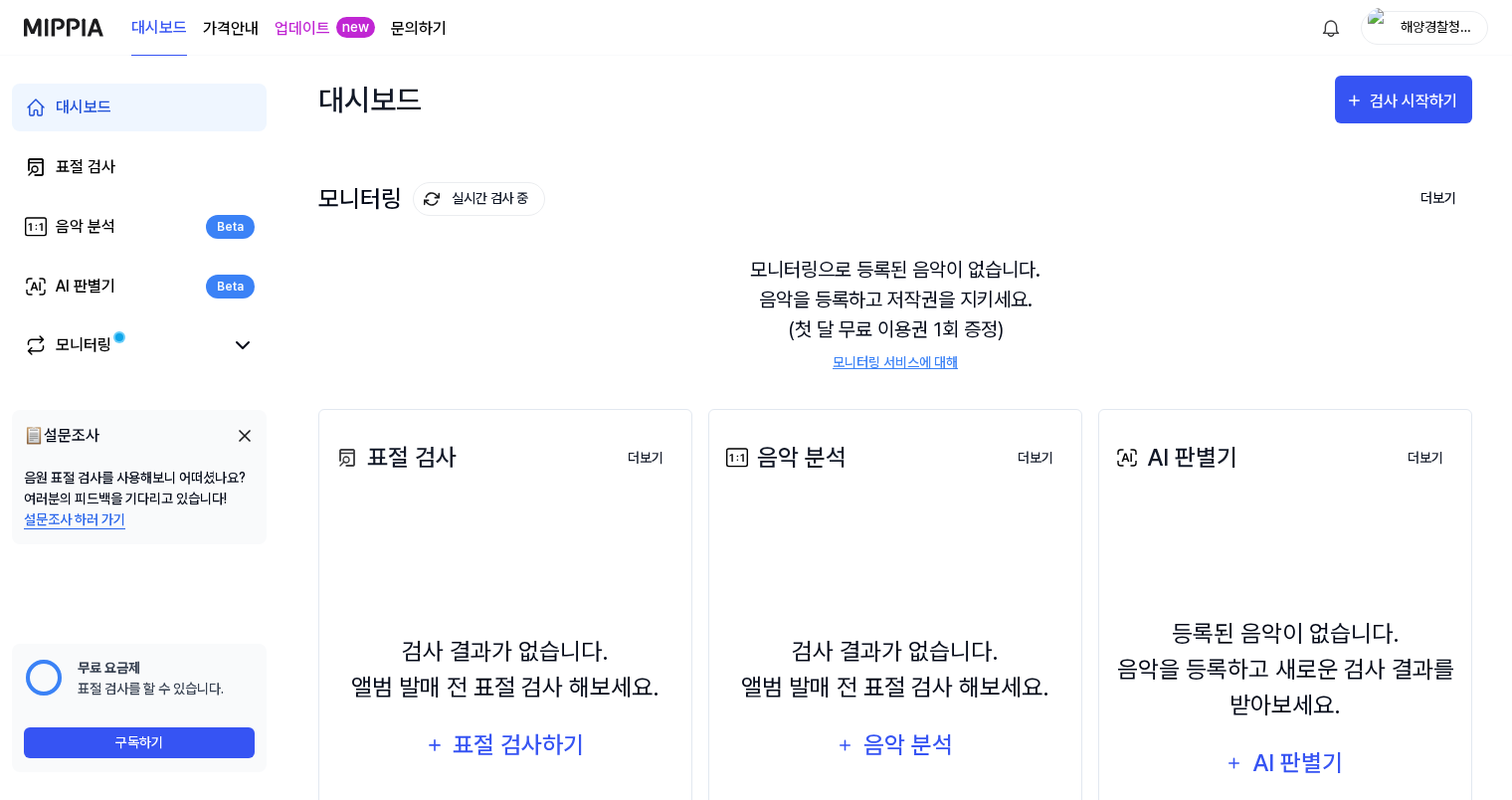 click on "가격안내" at bounding box center [231, 29] 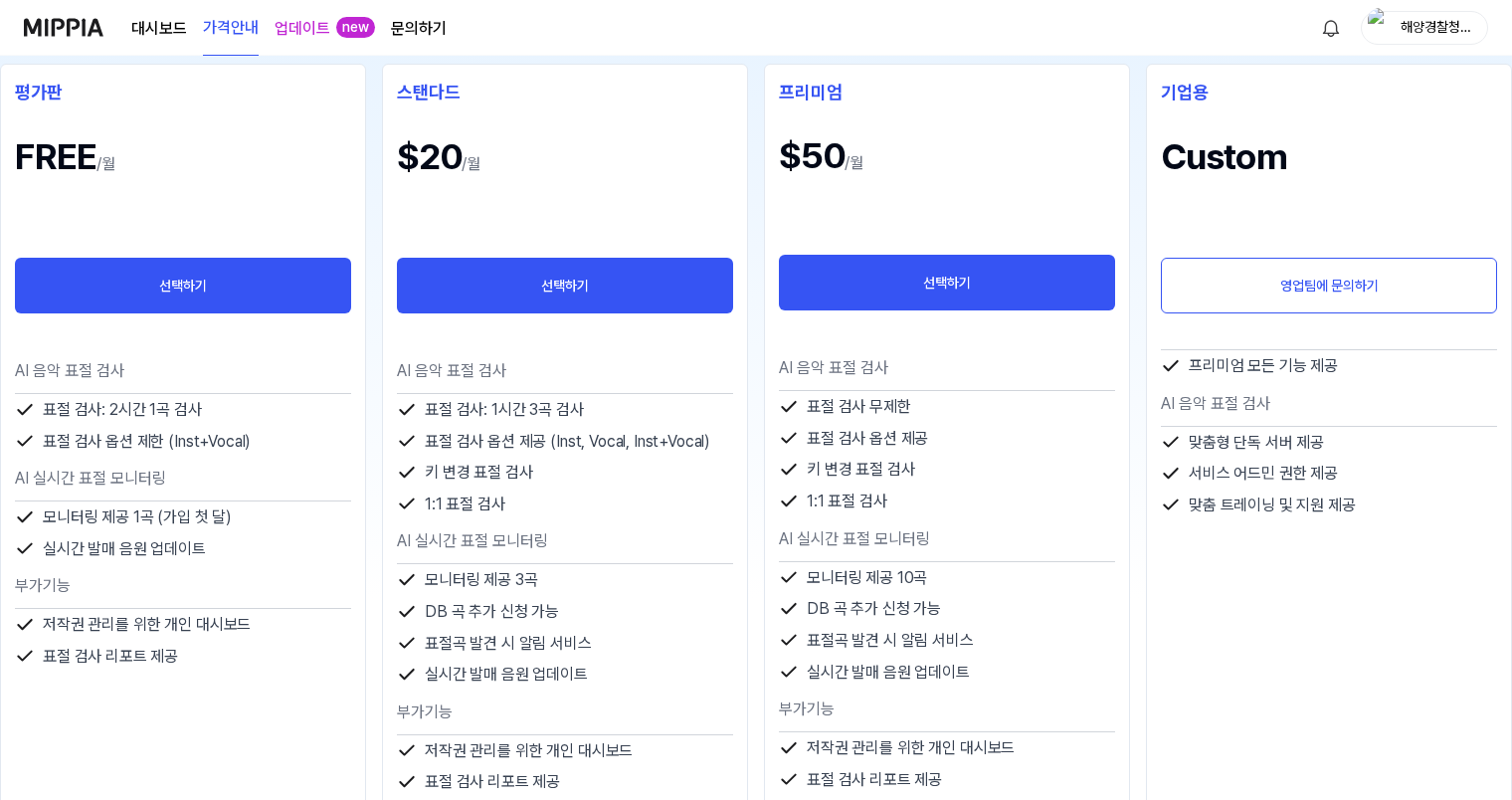 scroll, scrollTop: 299, scrollLeft: 0, axis: vertical 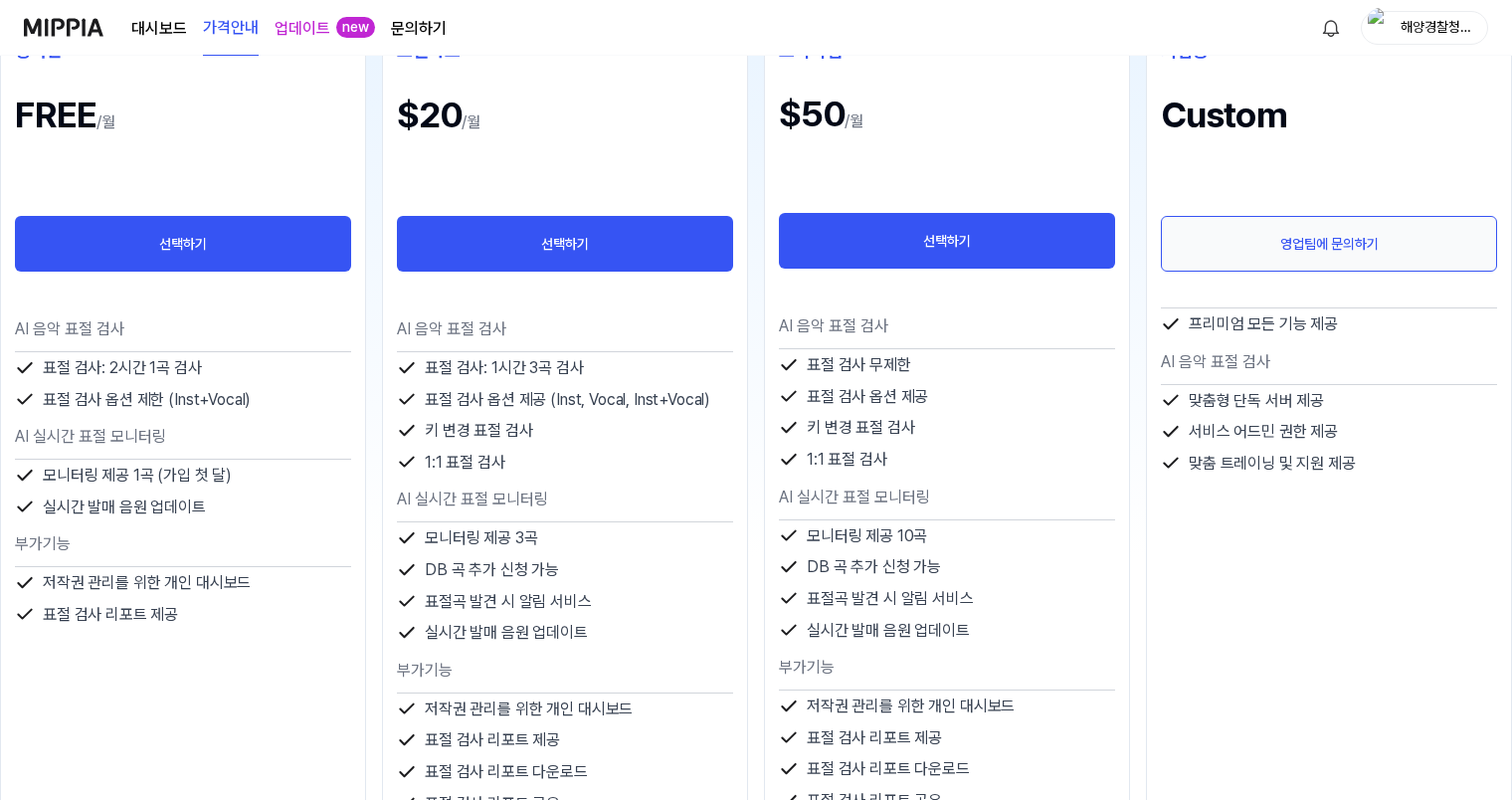 click on "영업팀에 문의하기" at bounding box center (1329, 244) 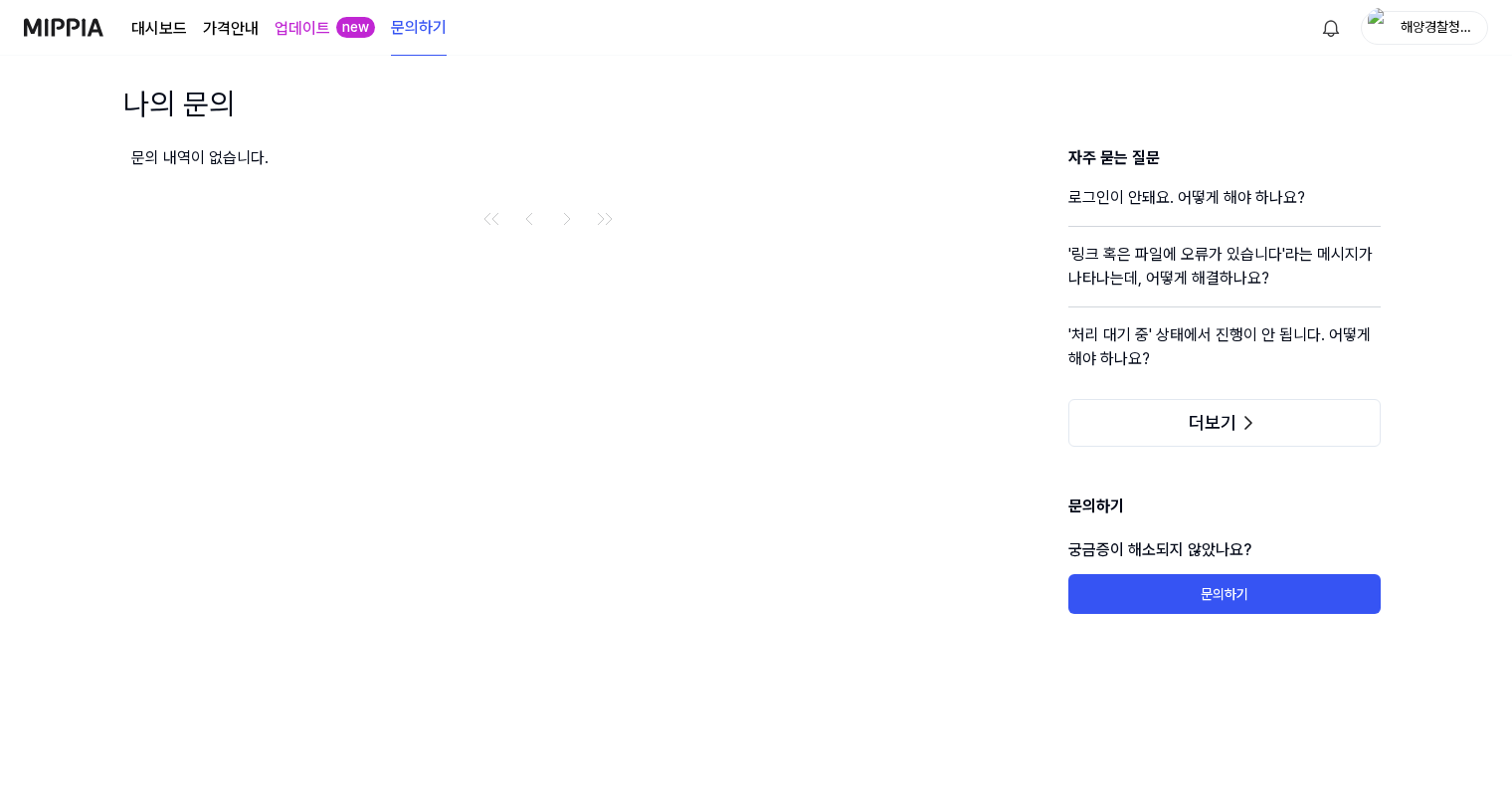 scroll, scrollTop: 0, scrollLeft: 0, axis: both 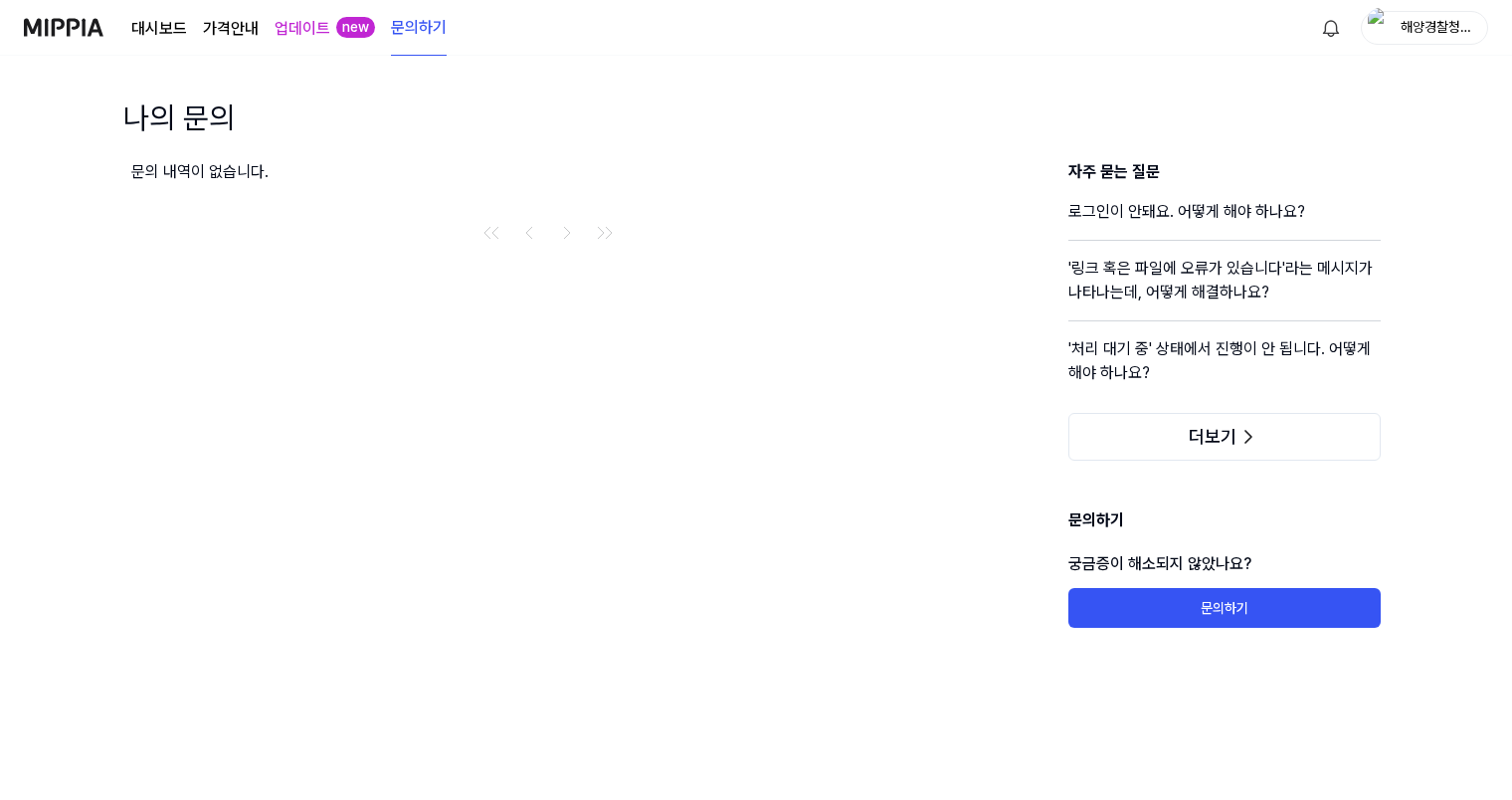 click on "가격안내" at bounding box center (231, 29) 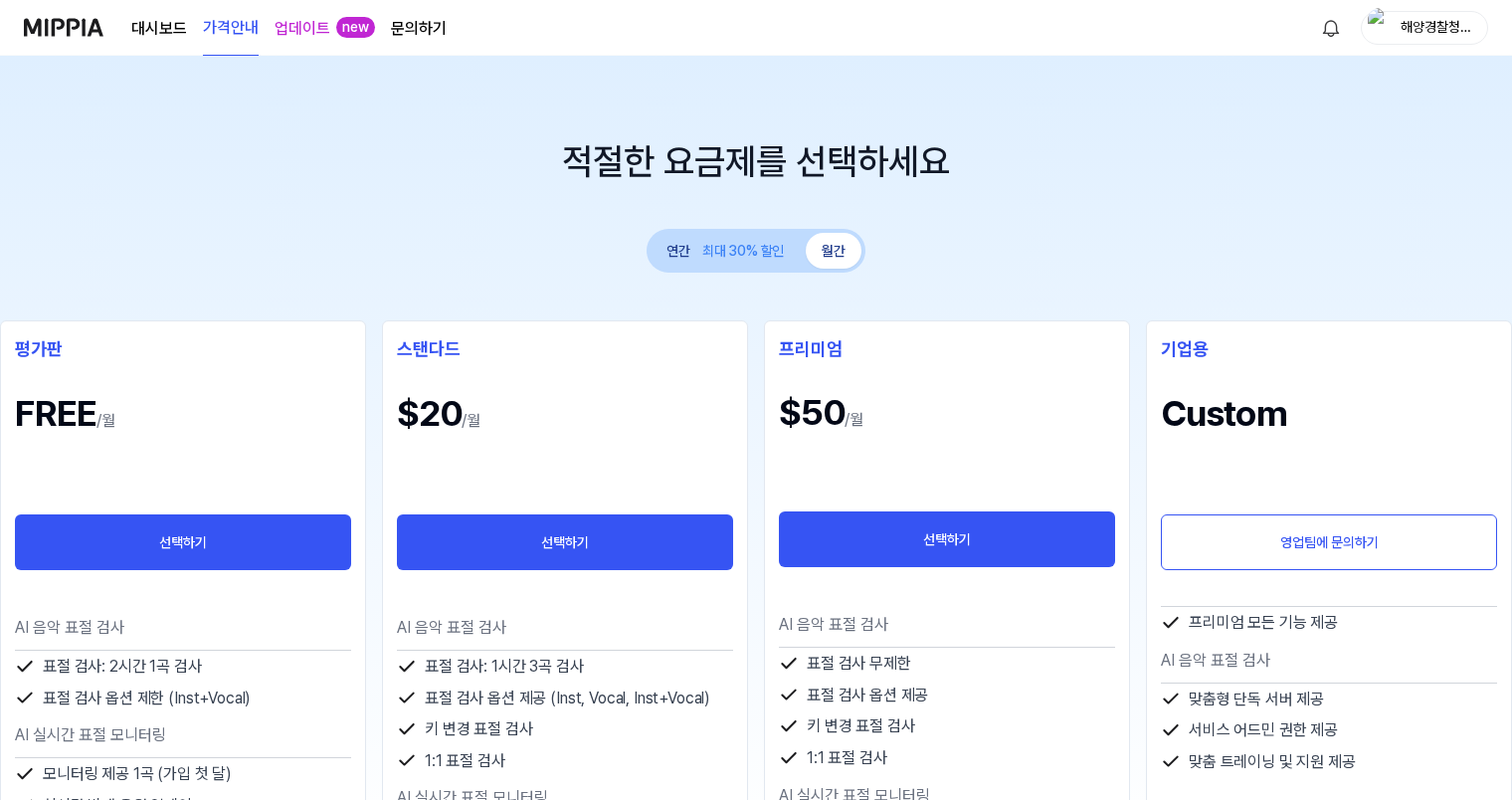 click on "문의하기" at bounding box center (419, 29) 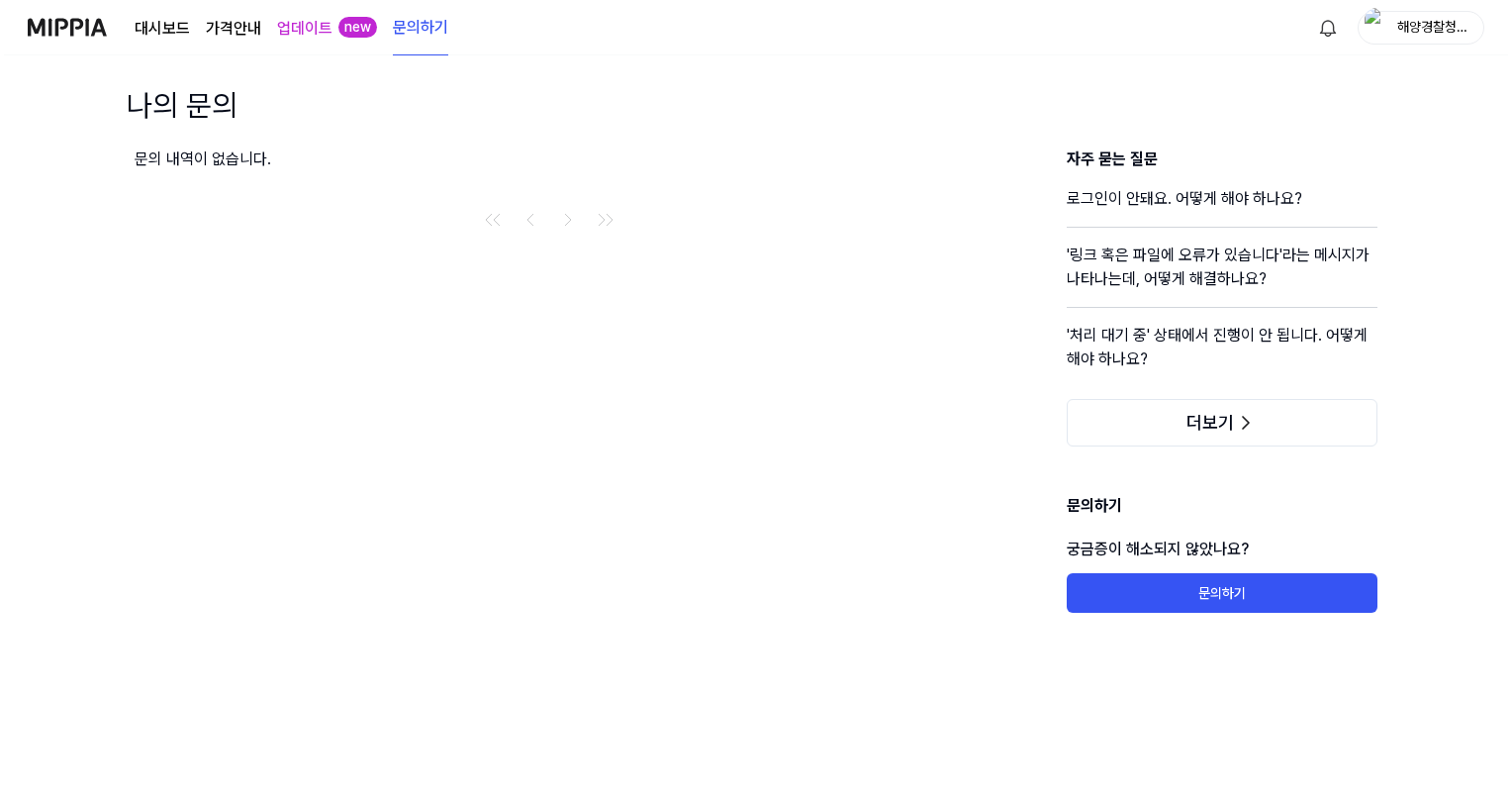 scroll, scrollTop: 0, scrollLeft: 0, axis: both 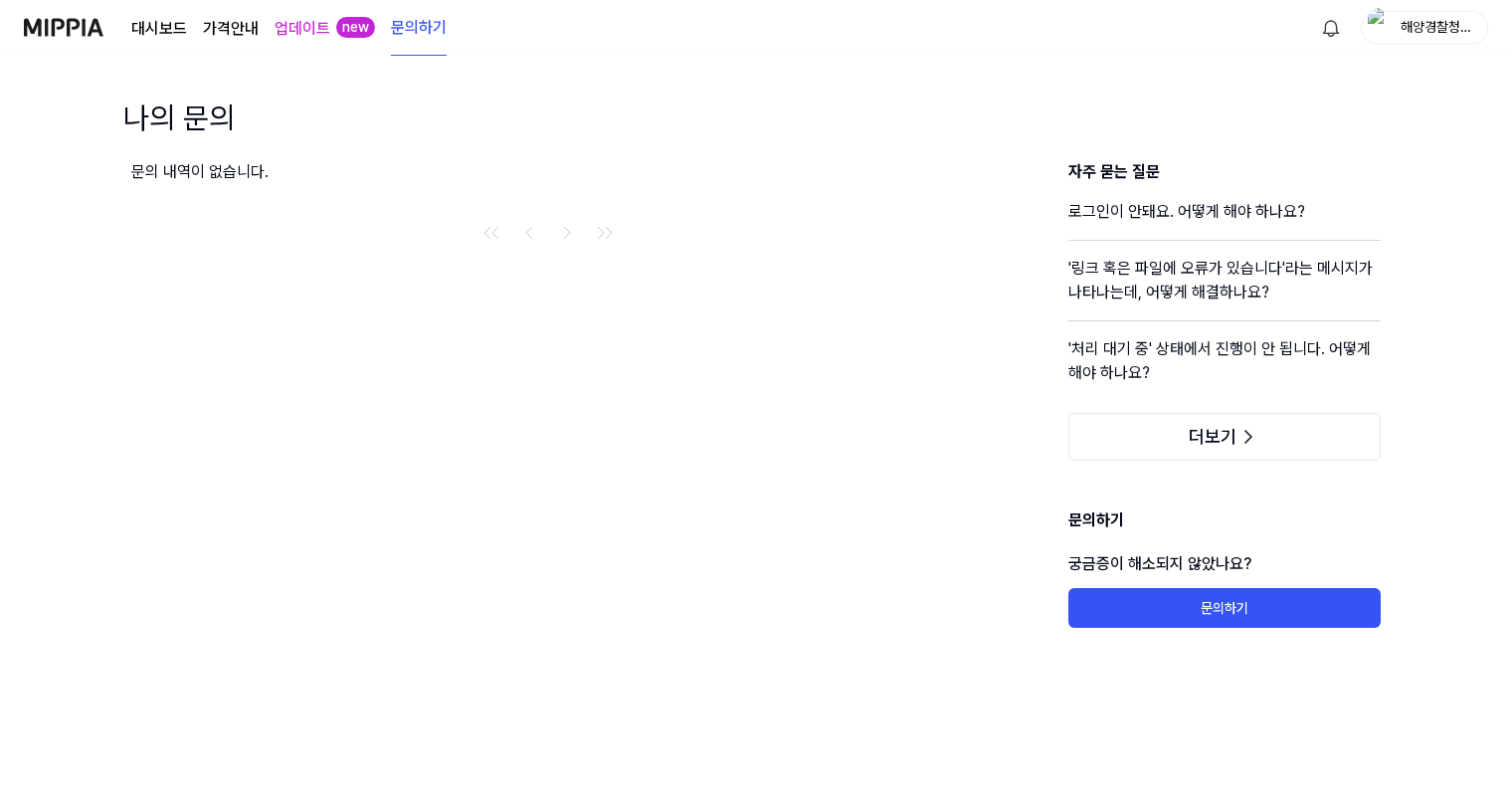click on "업데이트" at bounding box center [302, 29] 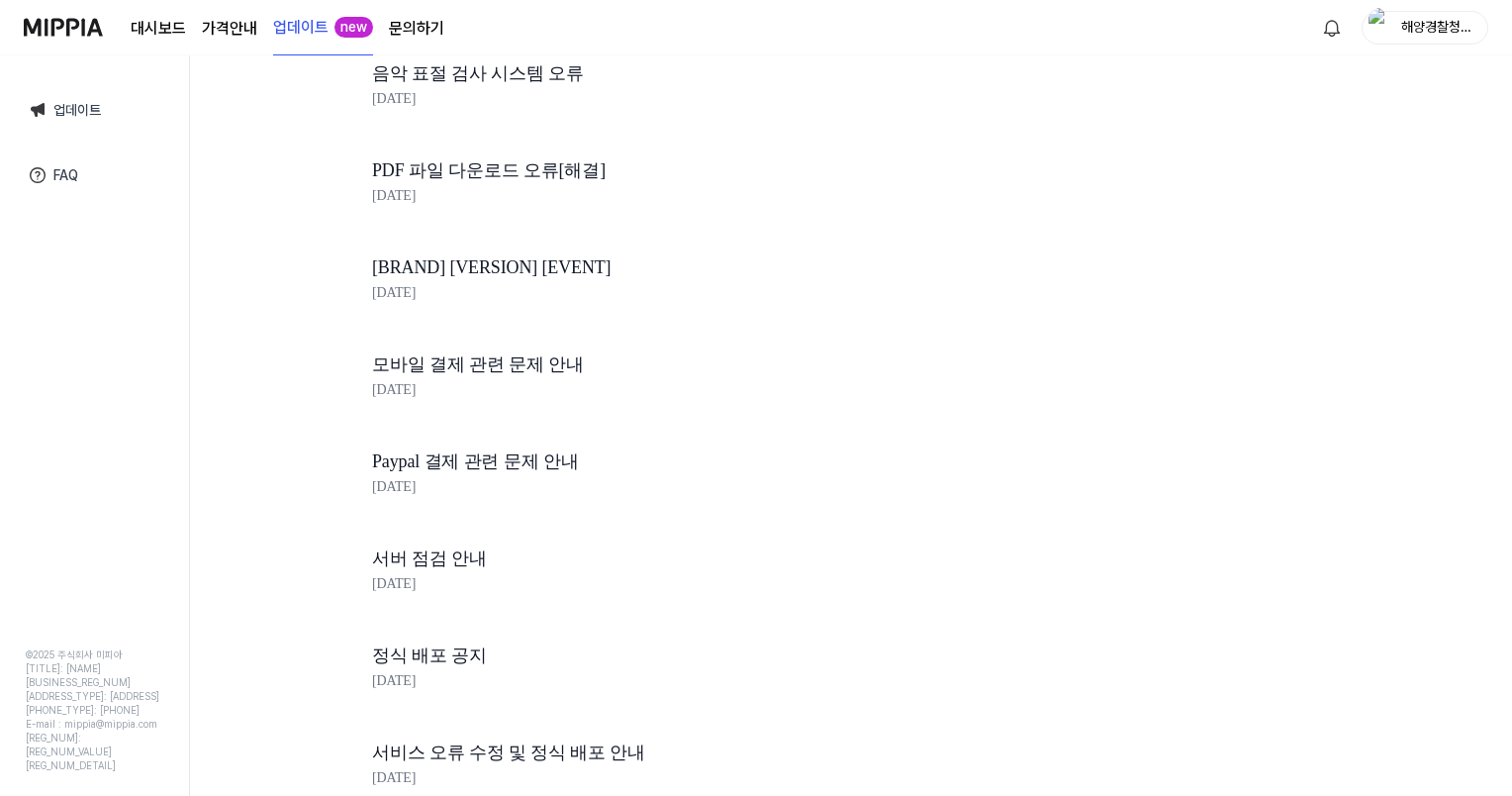 scroll, scrollTop: 2255, scrollLeft: 0, axis: vertical 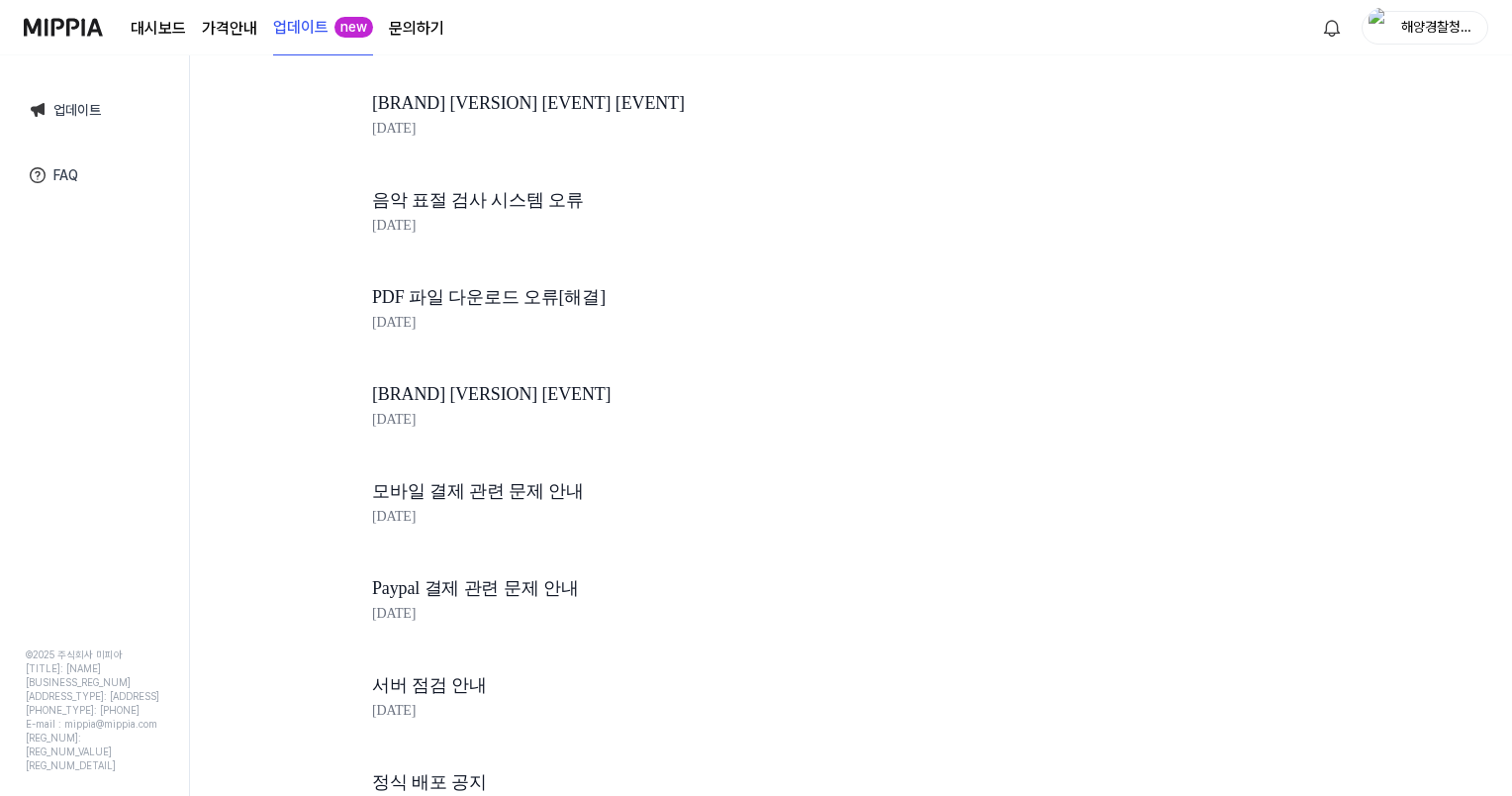 click on "FAQ" at bounding box center [94, 175] 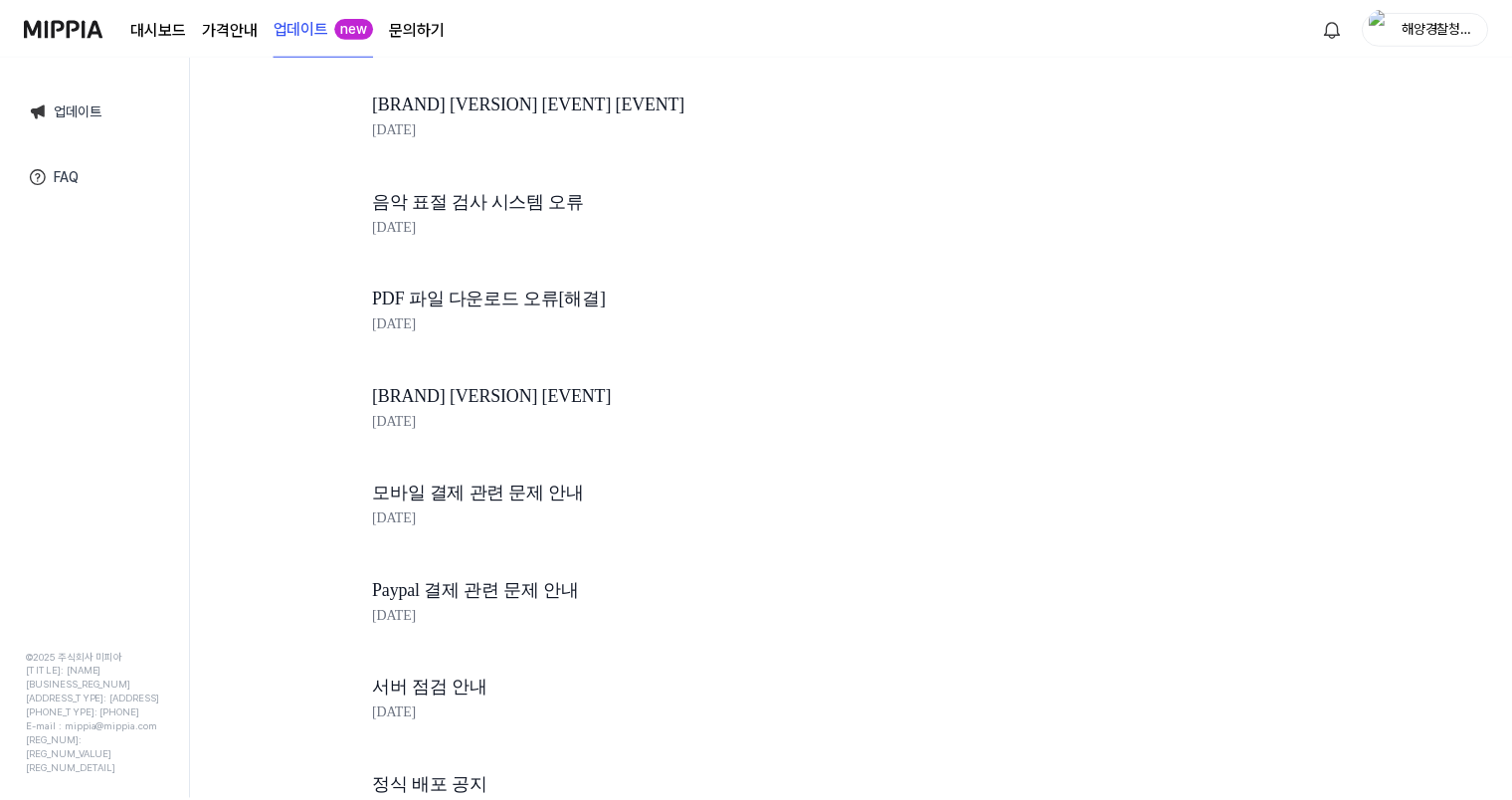 scroll, scrollTop: 0, scrollLeft: 0, axis: both 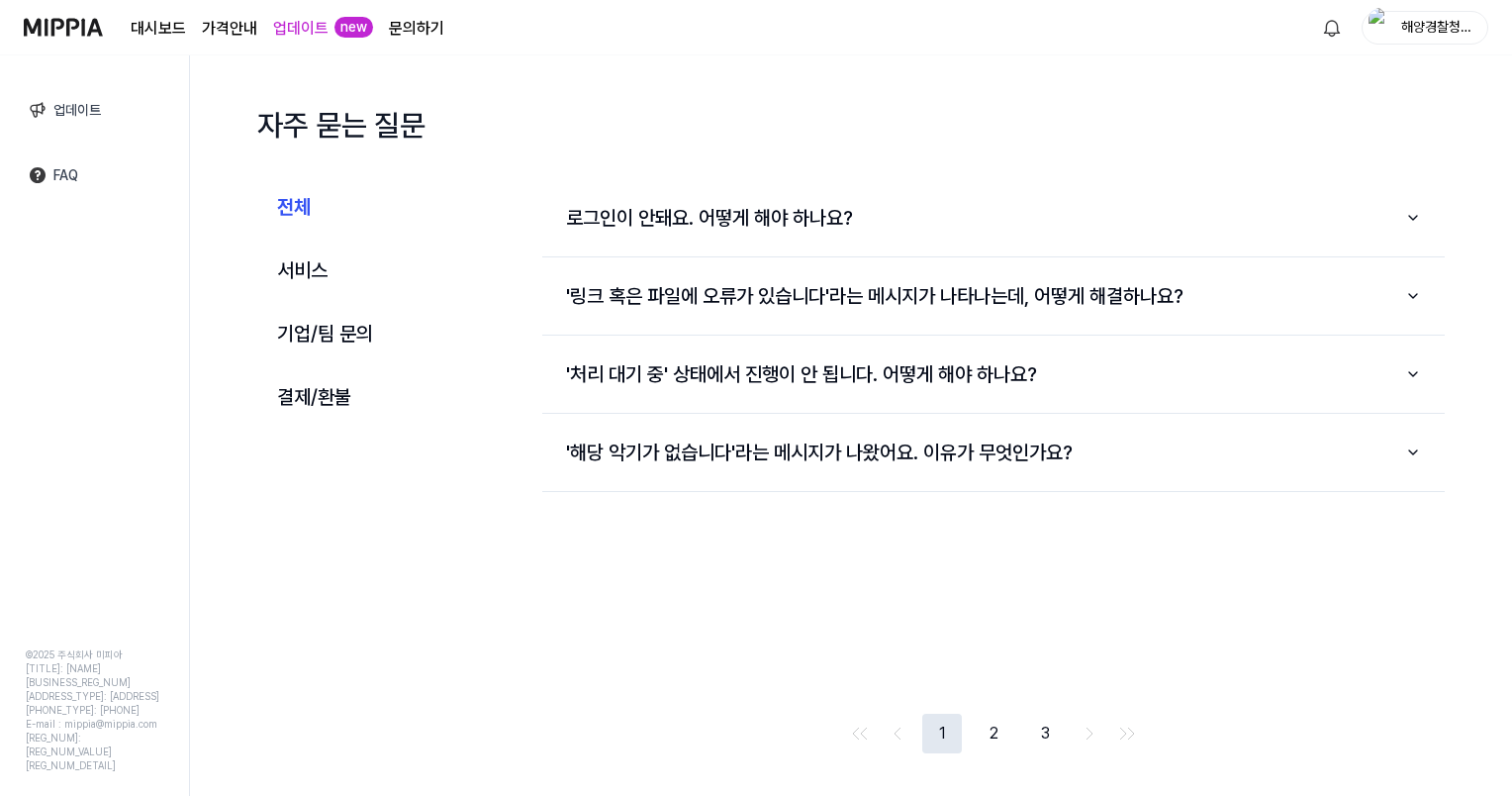 click on "가격안내" at bounding box center (230, 29) 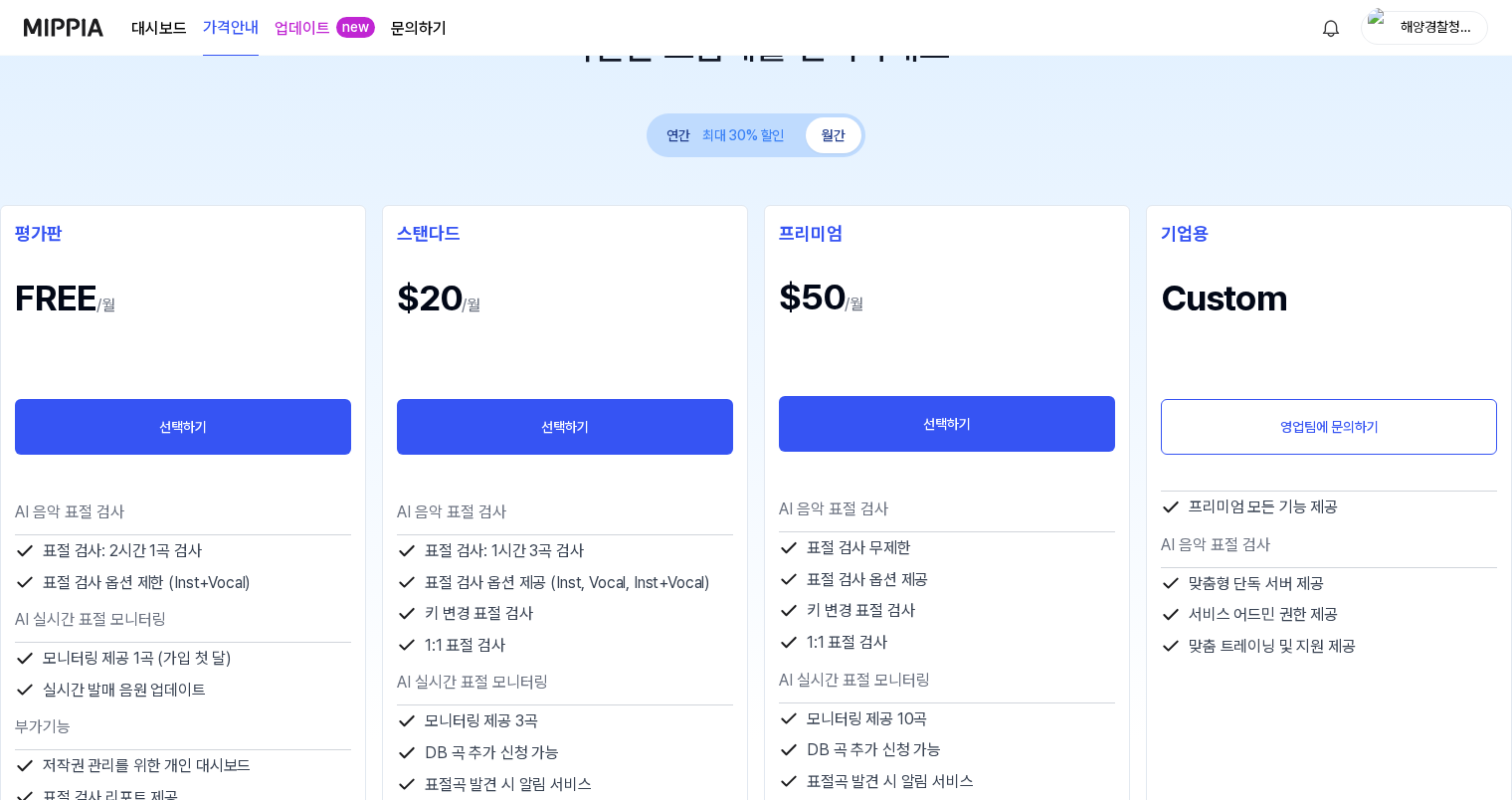 scroll, scrollTop: 0, scrollLeft: 0, axis: both 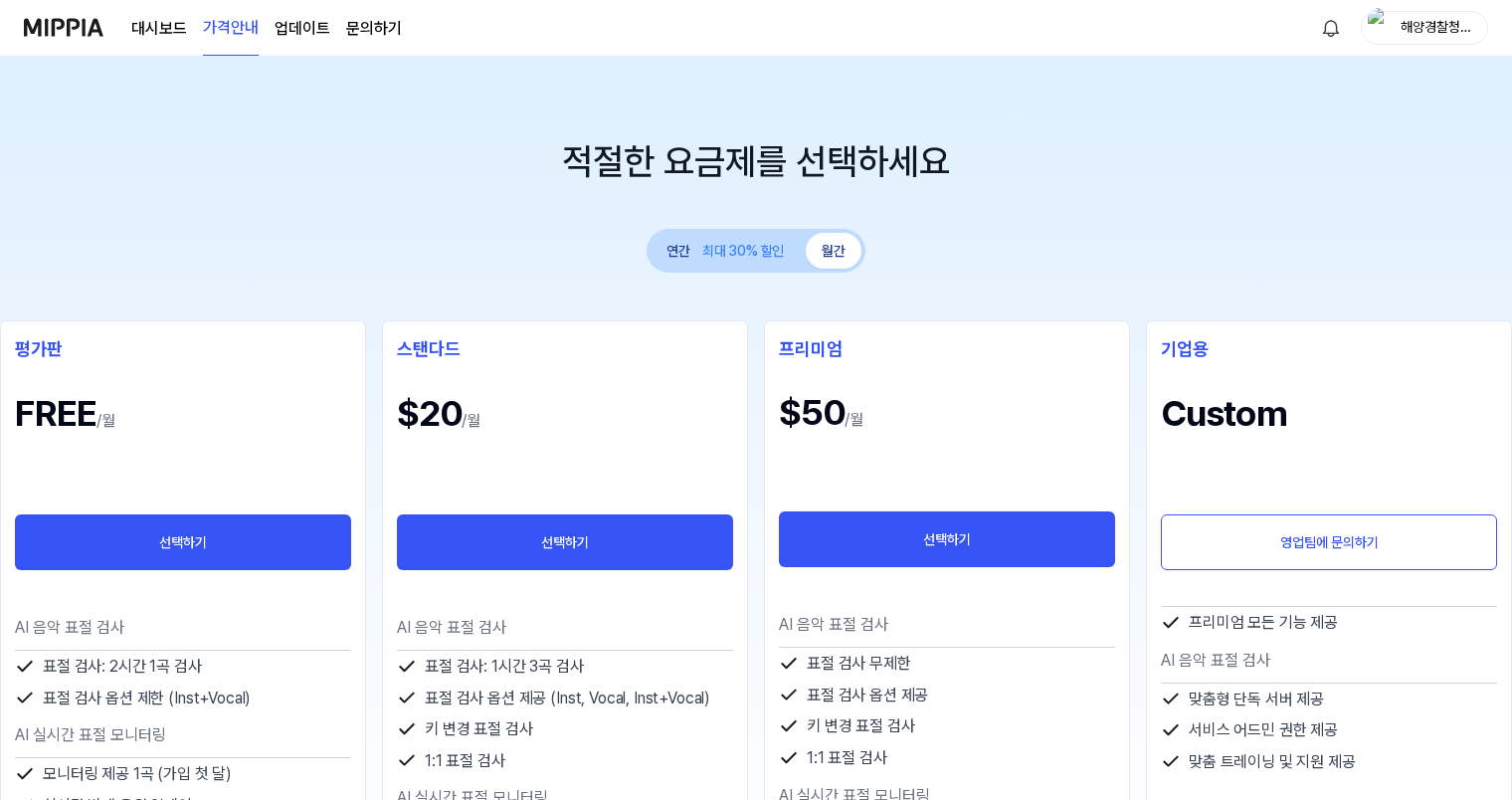 click on "연간 최대 30% 할인 월간 평가판 FREE /월 선택하기 AI 음악 표절 검사 표절 검사: 2시간 1곡 검사 표절 검사 옵션 제한 (Inst+Vocal) AI 실시간 표절 모니터링 모니터링 제공 1곡 (가입 첫 달) 실시간 발매 음원 업데이트 부가기능 저작권 관리를 위한 개인 대시보드 표절 검사 리포트 제공 스탠다드 $20 /월 선택하기 AI 음악 표절 검사 표절 검사: 1시간 3곡 검사 표절 검사 옵션 제공 (Inst, Vocal, Inst+Vocal) 키 변경 표절 검사 1:1 표절 검사 AI 실시간 표절 모니터링 모니터링 제공 3곡 DB 곡 추가 신청 가능 표절곡 발견 시 알림 서비스 실시간 발매 음원 업데이트 부가기능 저작권 관리를 위한 개인 대시보드 표절 검사 리포트 제공 표절 검사 리포트 다운로드 표절 검사 리포트 공유 파일 저장 용량 프리미엄 $50 /월 선택하기 AI 음악 표절 검사 표절 검사 무제한 표절 검사 옵션 제공 부가기능" at bounding box center [756, 691] 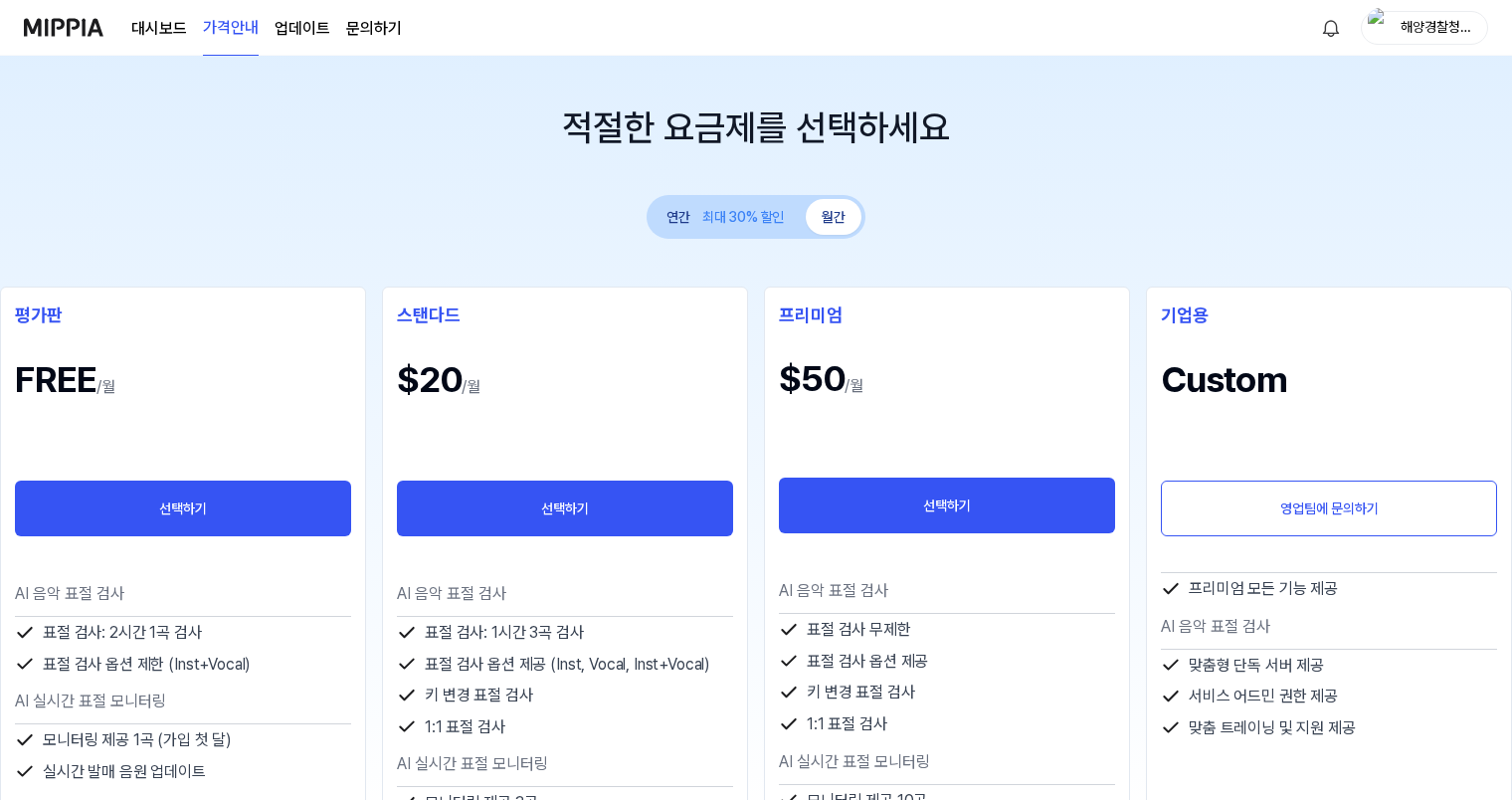 scroll, scrollTop: 0, scrollLeft: 0, axis: both 